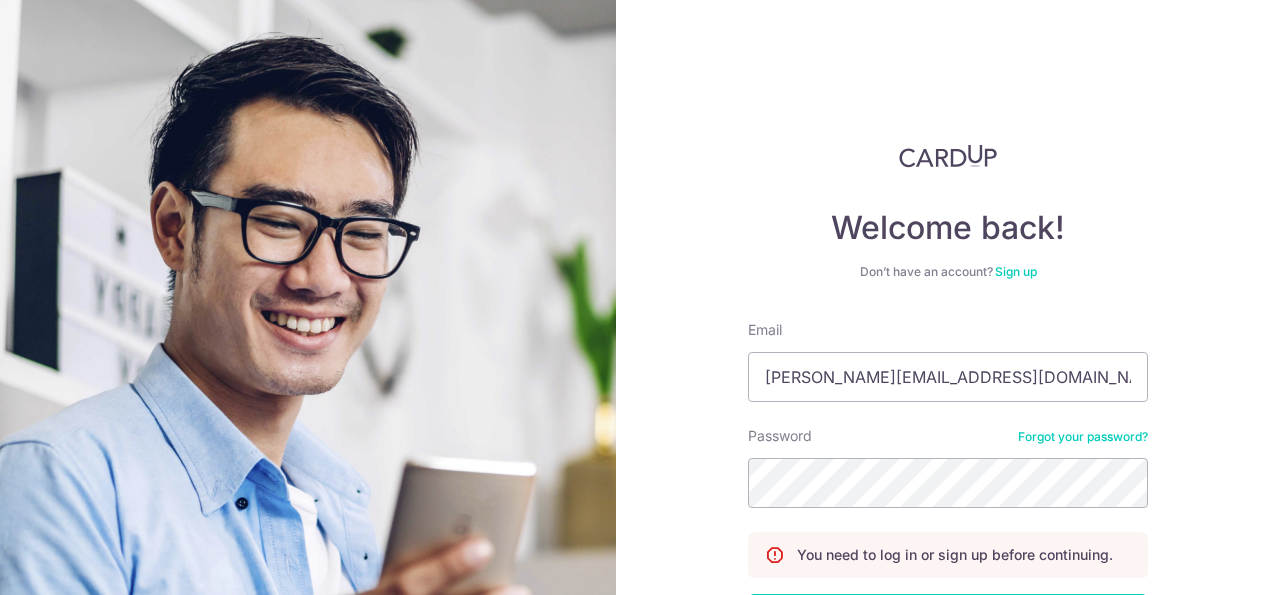 scroll, scrollTop: 0, scrollLeft: 0, axis: both 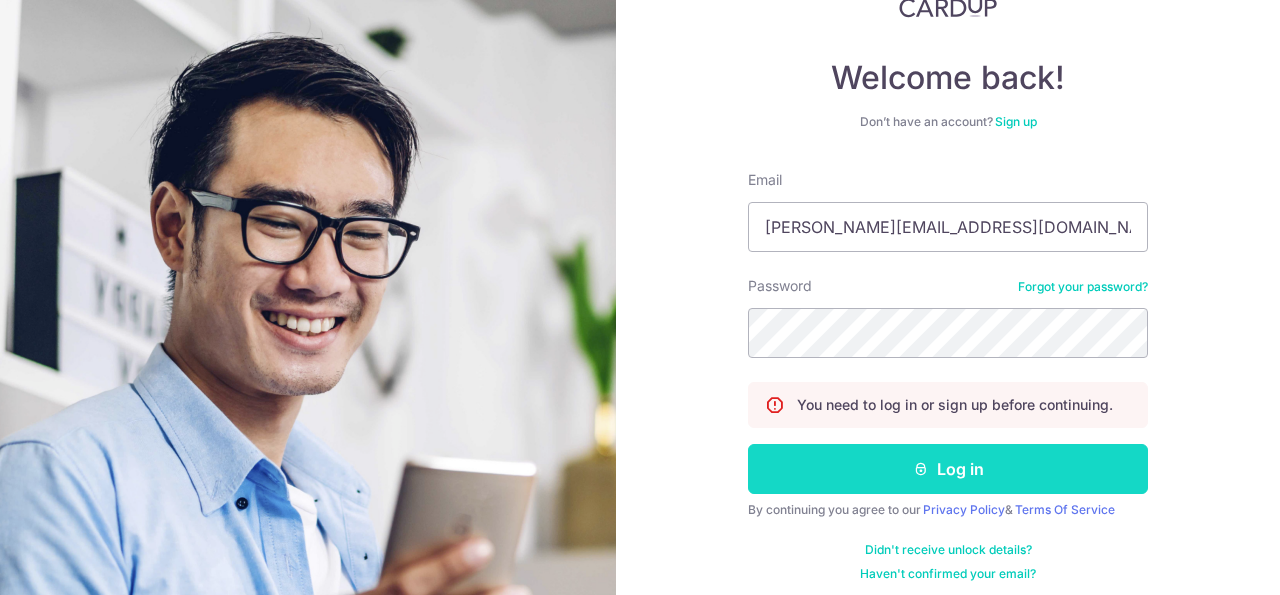 click on "Log in" at bounding box center [948, 469] 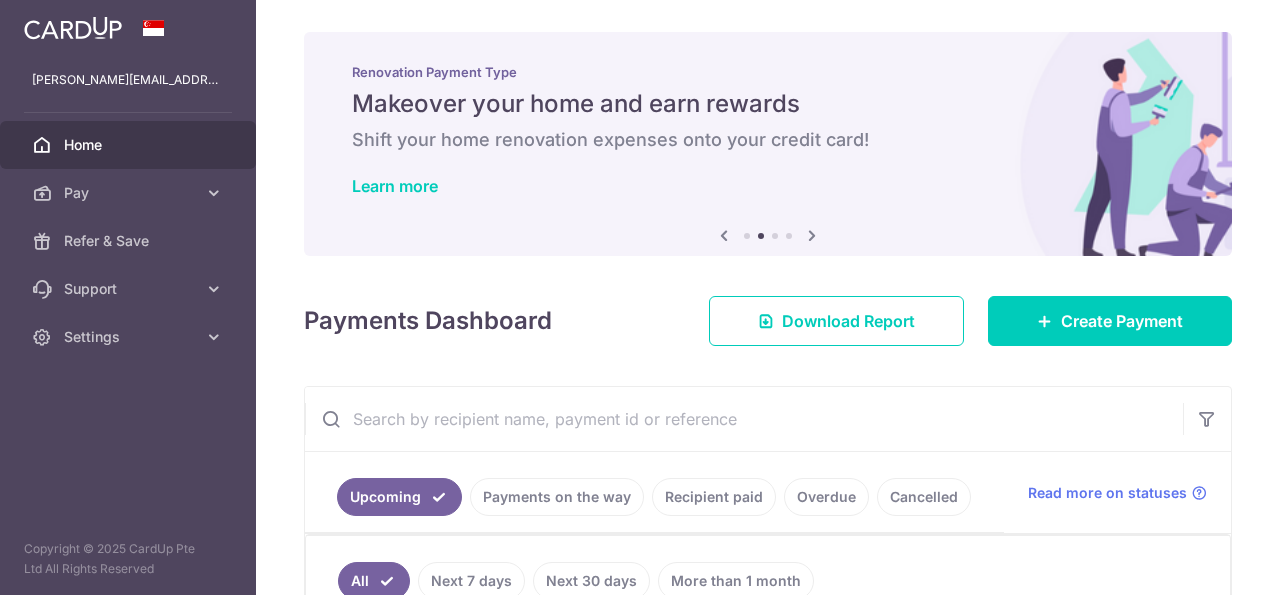 scroll, scrollTop: 0, scrollLeft: 0, axis: both 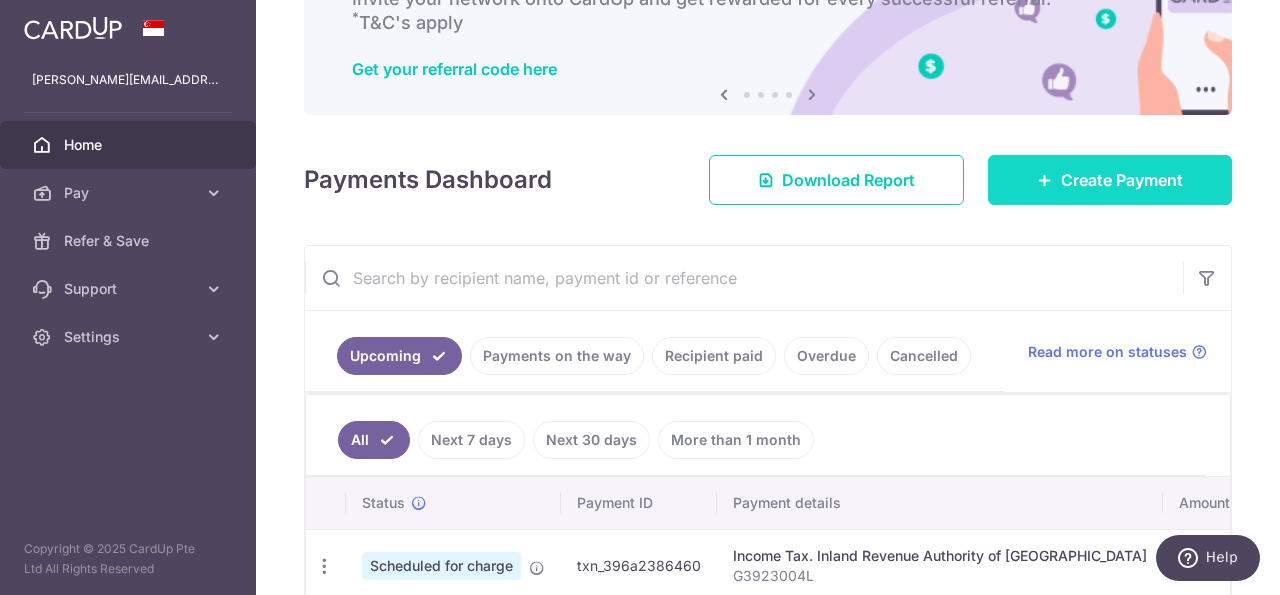 click on "Create Payment" at bounding box center (1122, 180) 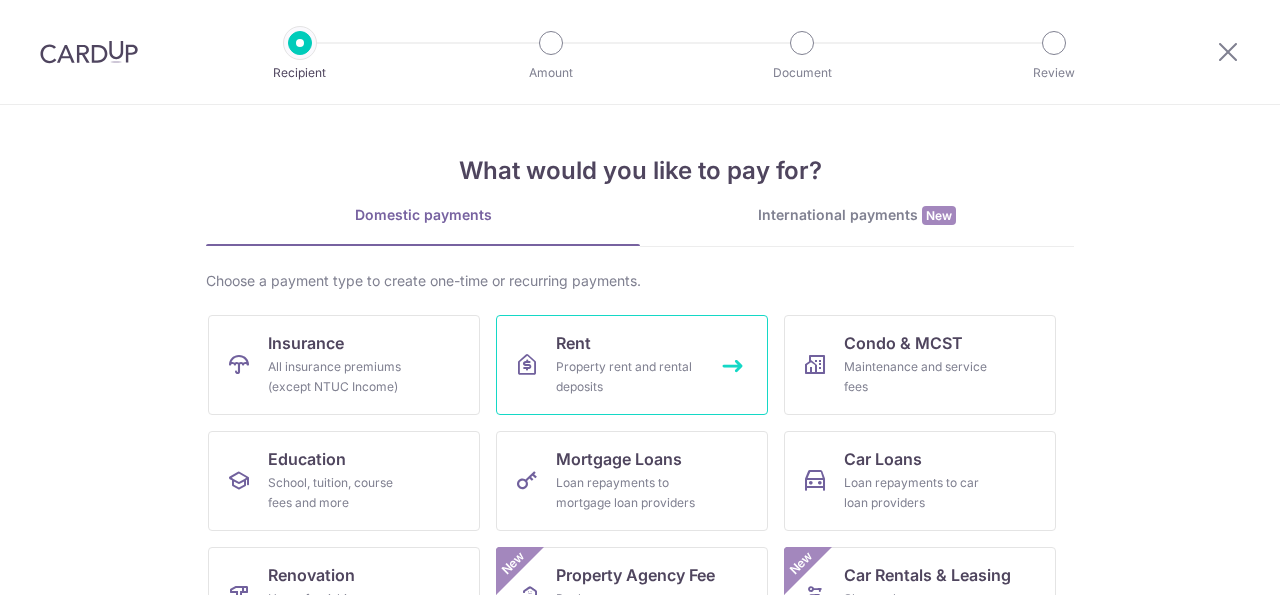 scroll, scrollTop: 0, scrollLeft: 0, axis: both 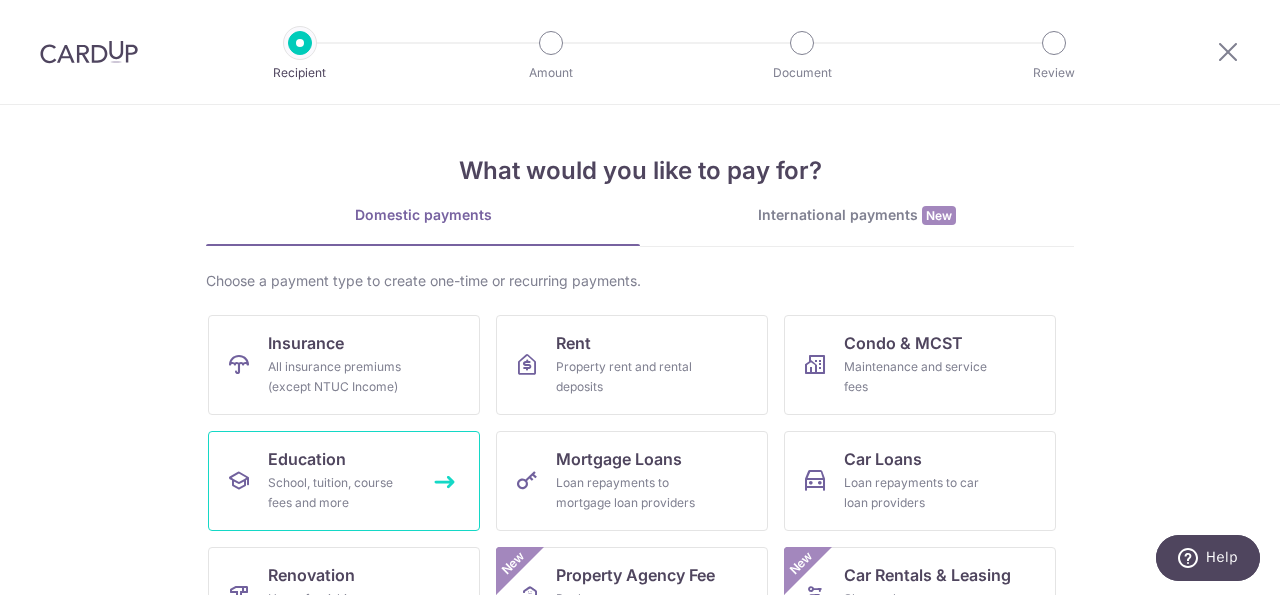 click on "School, tuition, course fees and more" at bounding box center (340, 493) 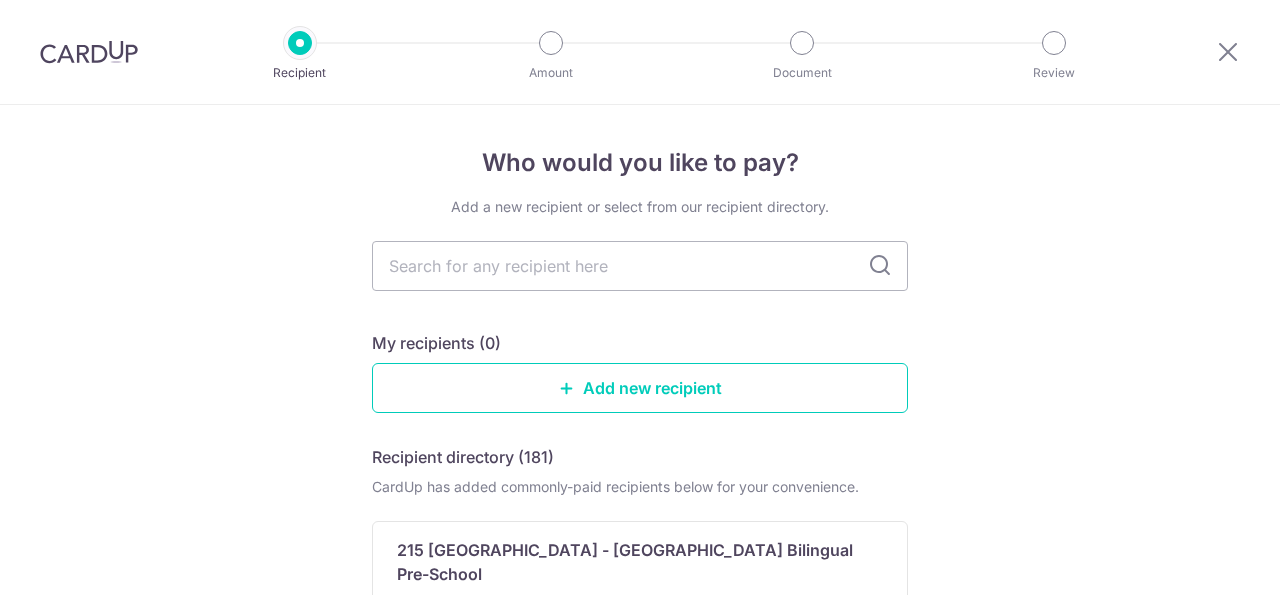 scroll, scrollTop: 0, scrollLeft: 0, axis: both 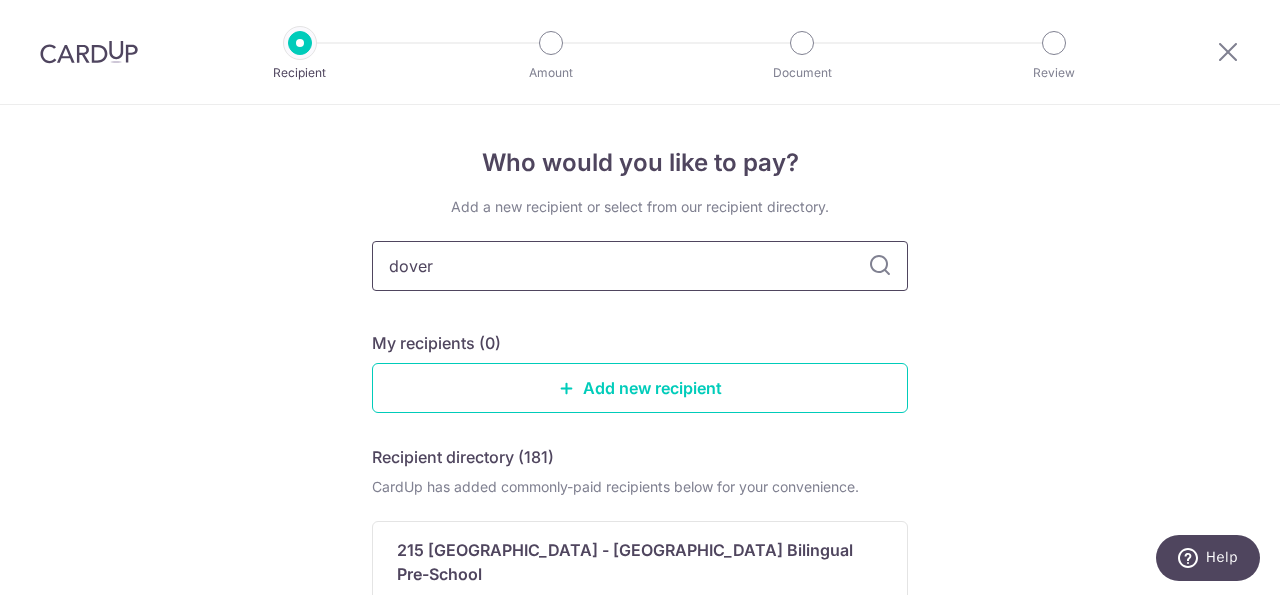 type on "dover" 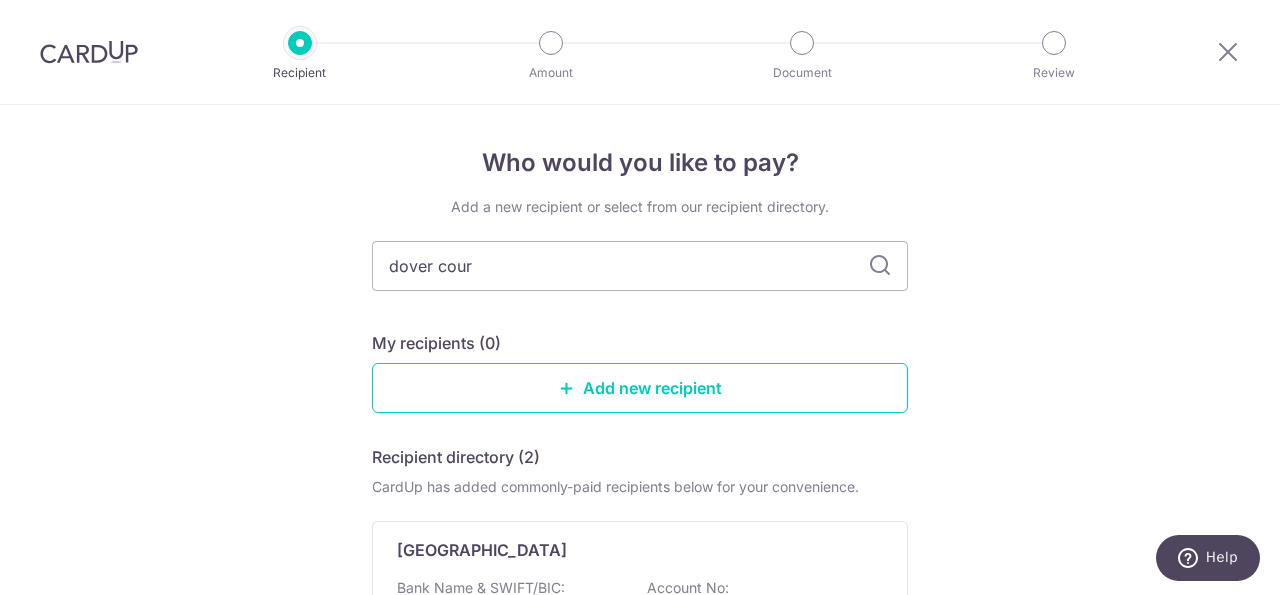 type on "dover court" 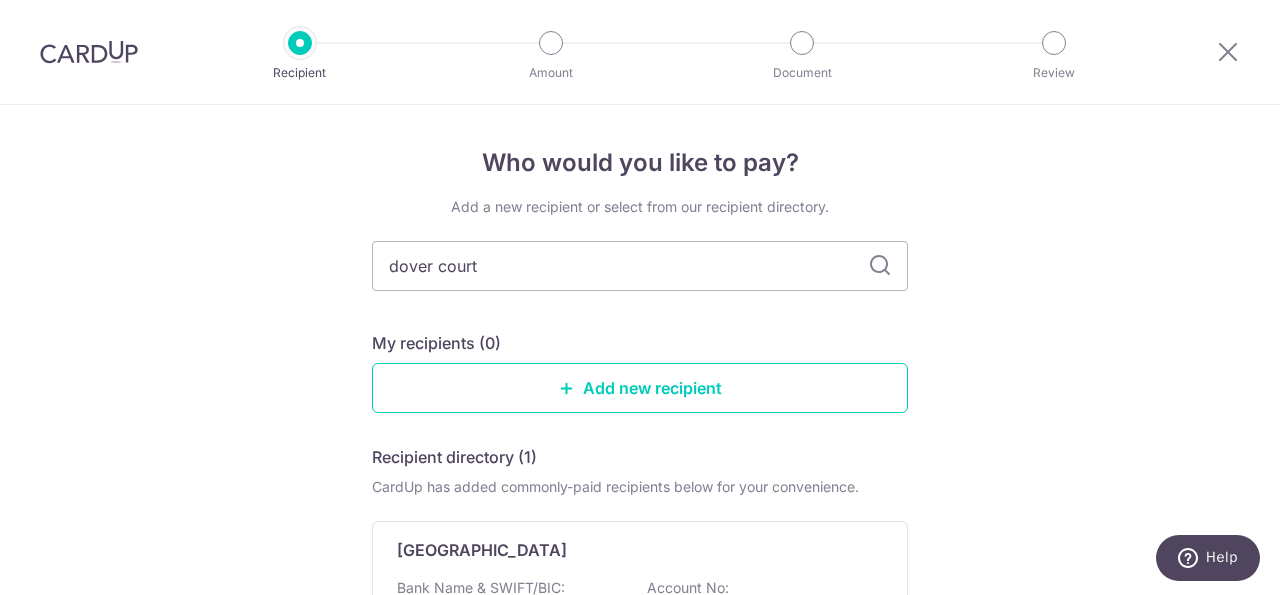 click at bounding box center (880, 266) 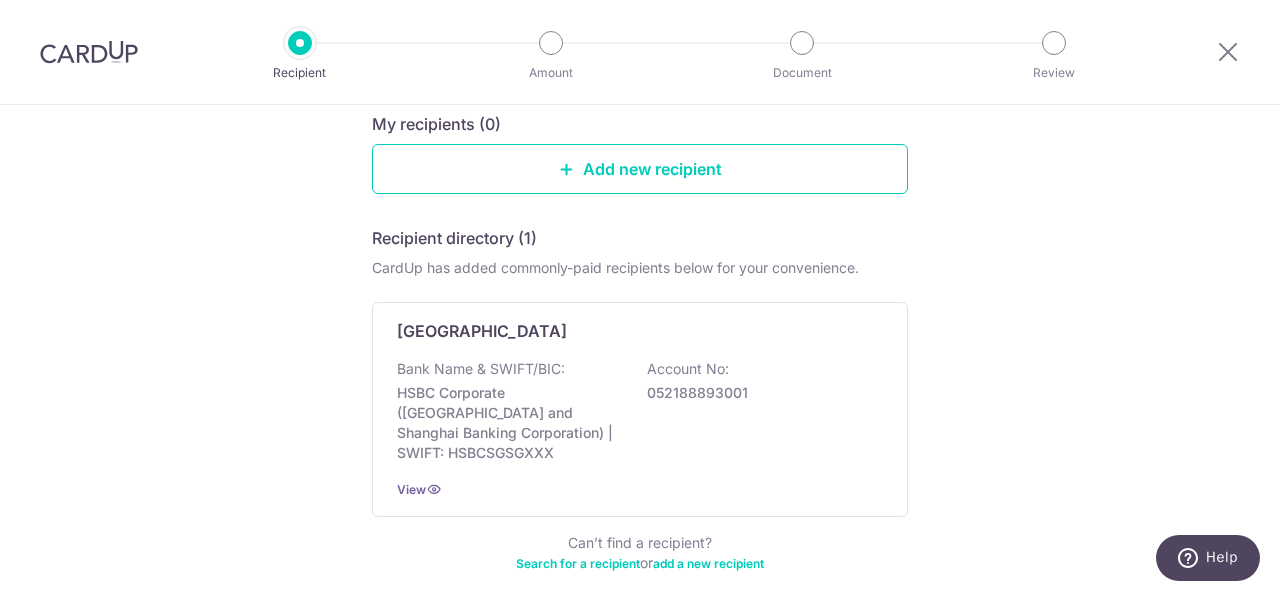 scroll, scrollTop: 221, scrollLeft: 0, axis: vertical 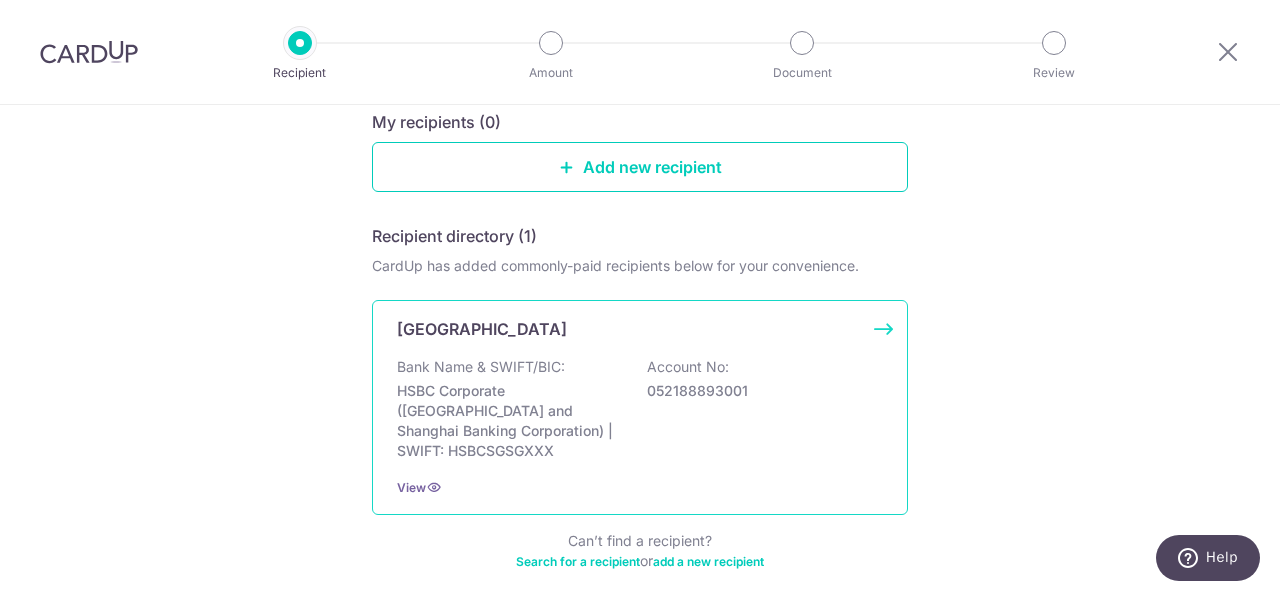 click on "HSBC Corporate (Hongkong and Shanghai Banking Corporation) | SWIFT: HSBCSGSGXXX" at bounding box center [509, 421] 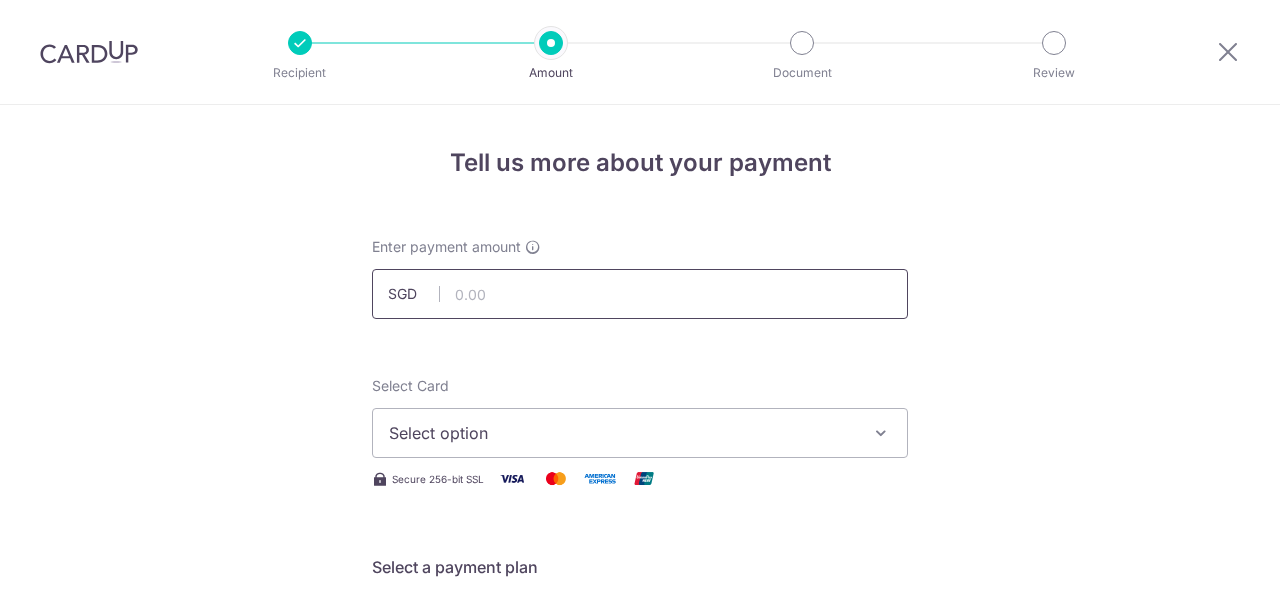 scroll, scrollTop: 0, scrollLeft: 0, axis: both 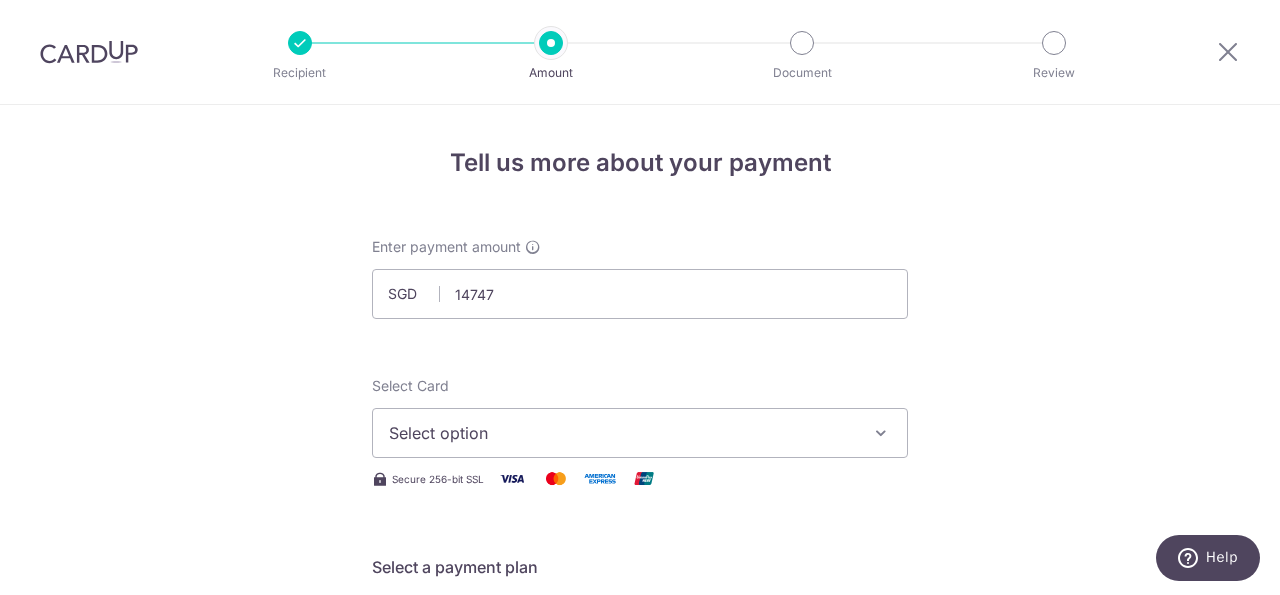 type on "14,747.00" 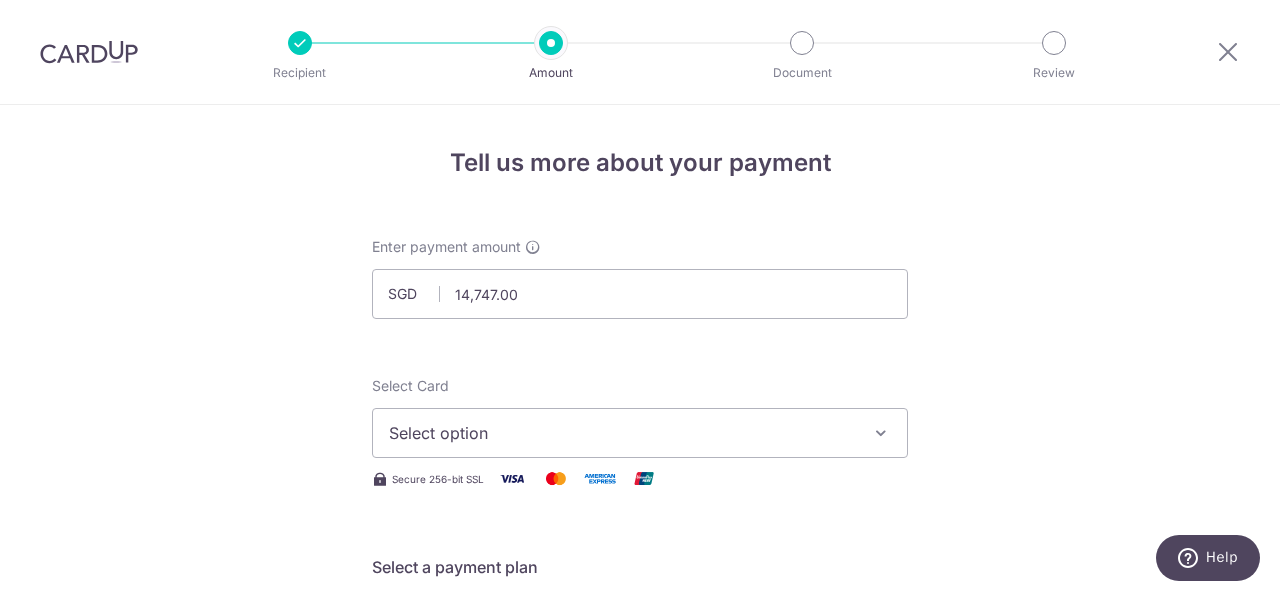 click on "Tell us more about your payment
Enter payment amount
SGD
14,747.00
14747.00
Select Card
Select option
Add credit card
Your Cards
**** 2669
Secure 256-bit SSL
Text
New card details
Card
Secure 256-bit SSL" at bounding box center [640, 1009] 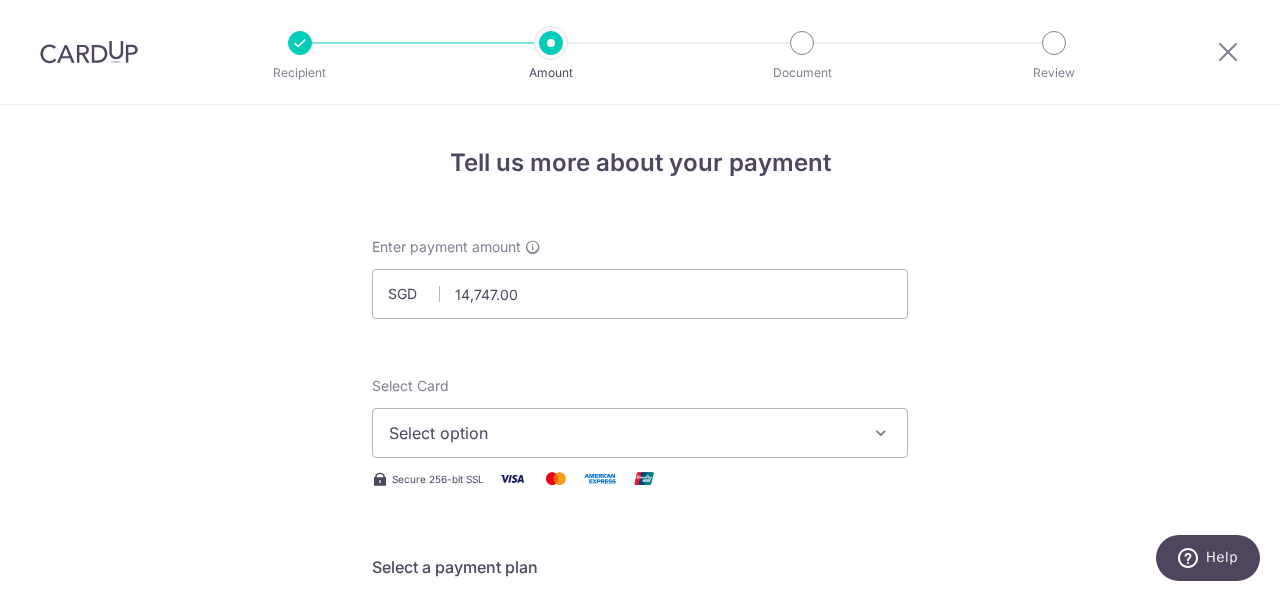 click on "Select option" at bounding box center (622, 433) 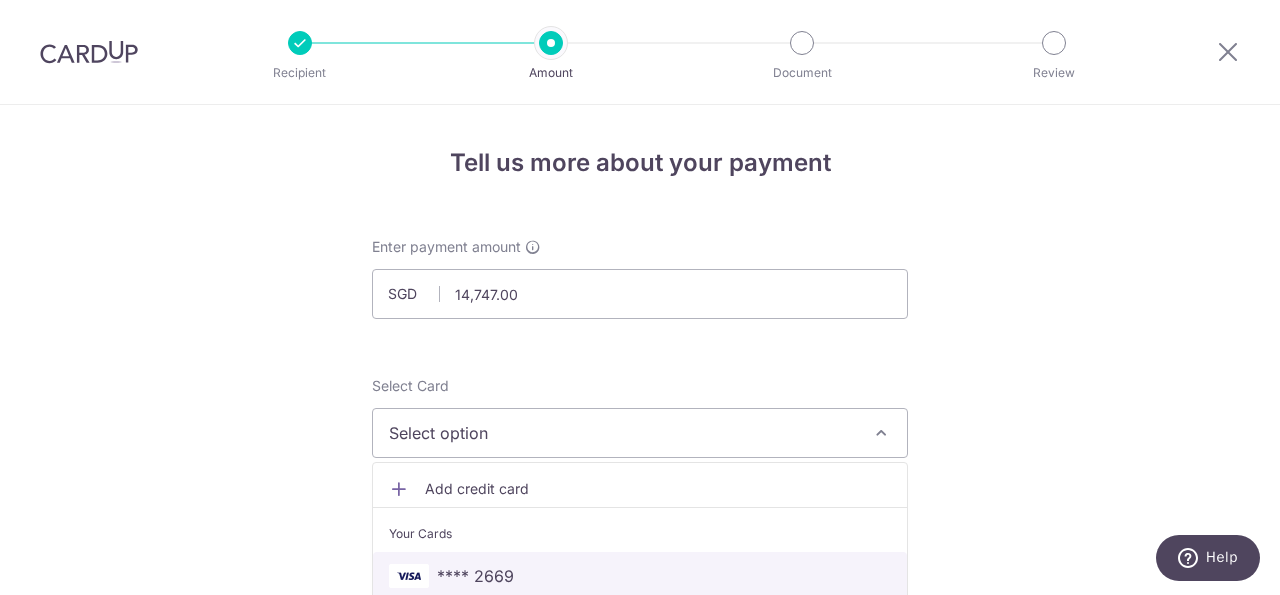 click on "**** 2669" at bounding box center (640, 576) 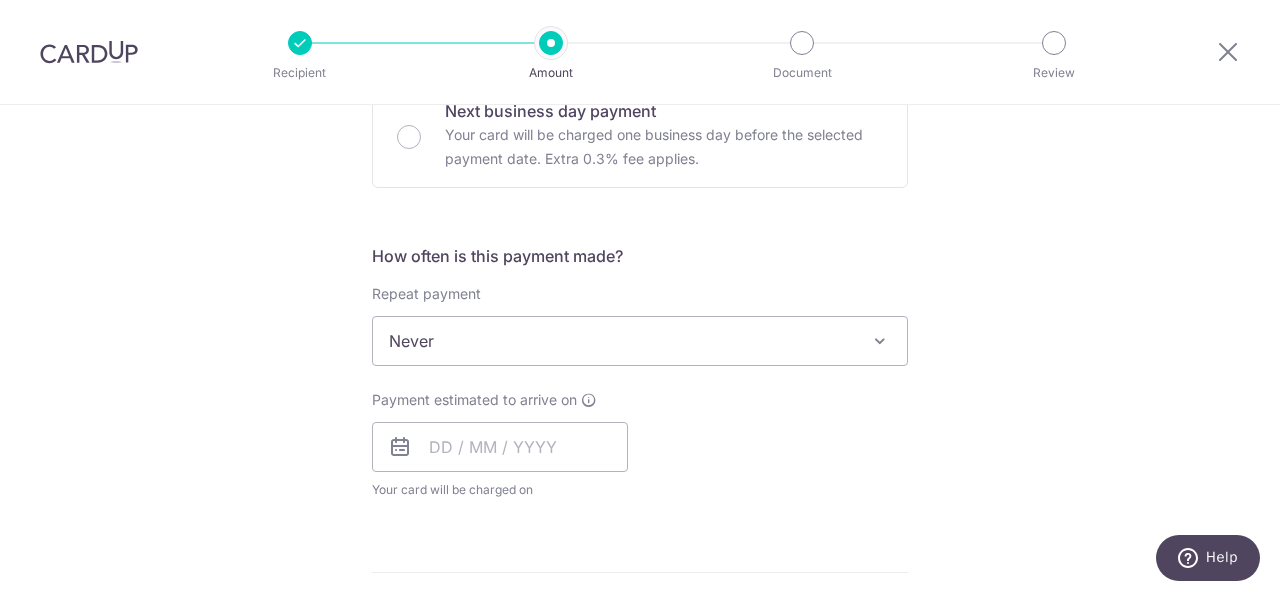 scroll, scrollTop: 639, scrollLeft: 0, axis: vertical 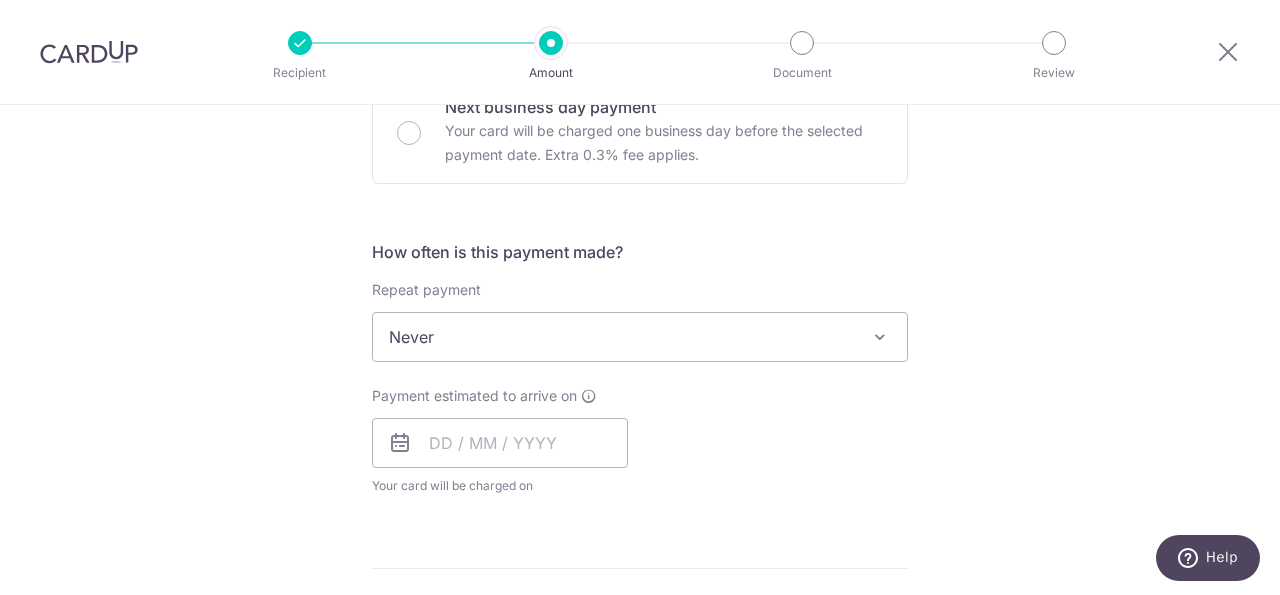 click at bounding box center (880, 337) 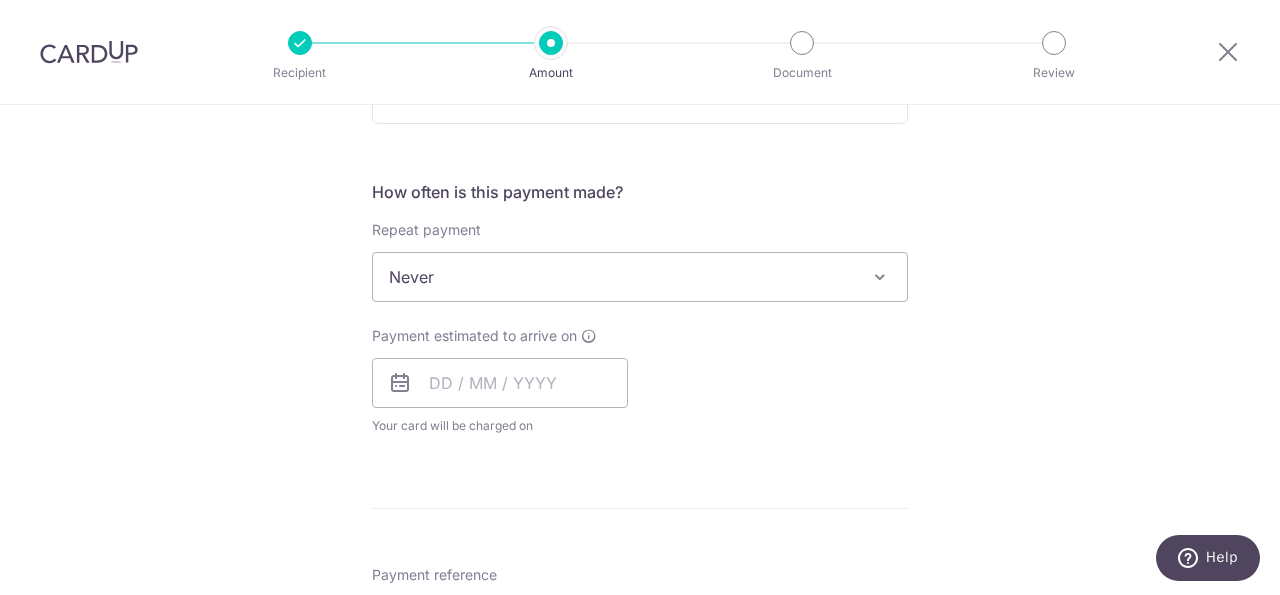 scroll, scrollTop: 701, scrollLeft: 0, axis: vertical 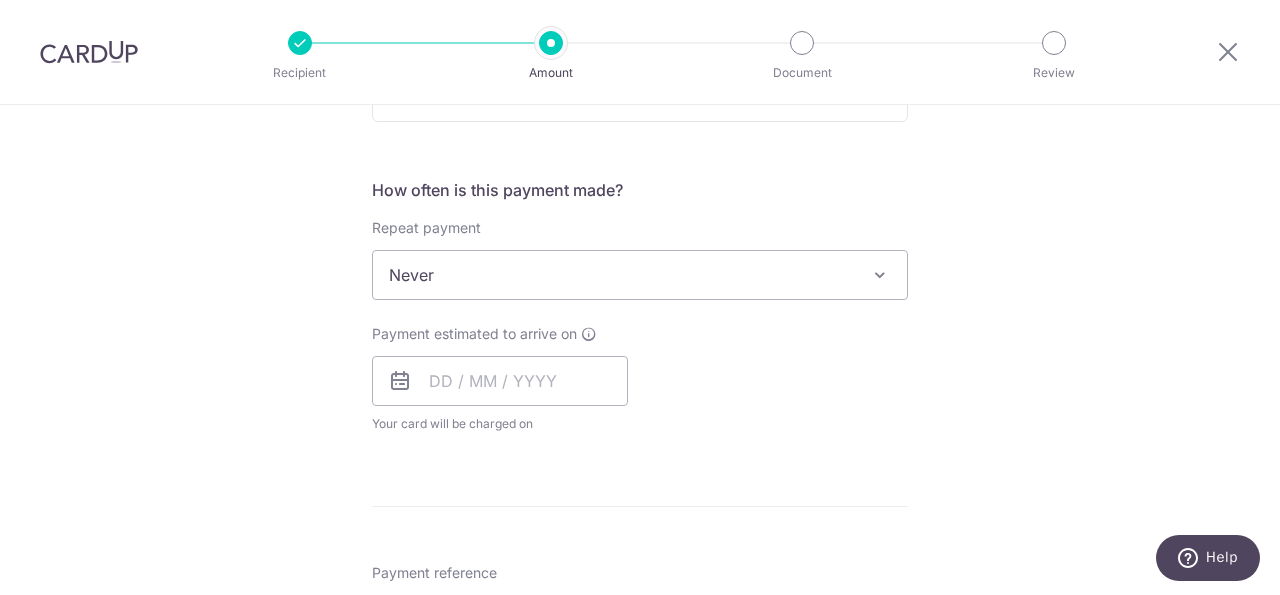 click at bounding box center [880, 275] 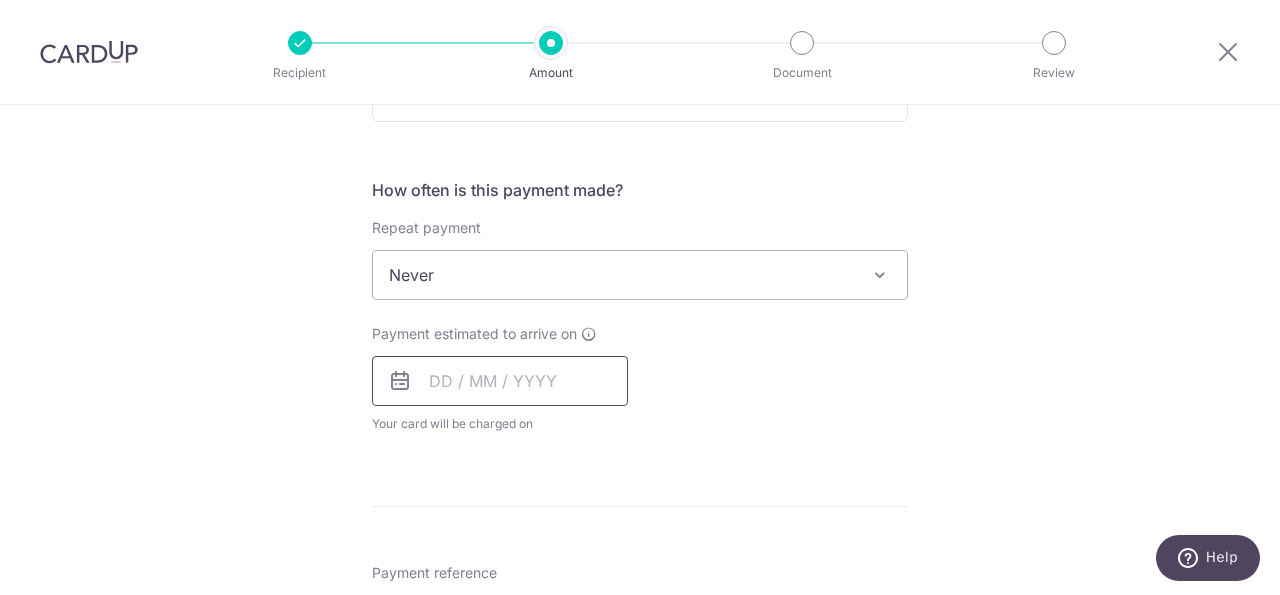 click at bounding box center [500, 381] 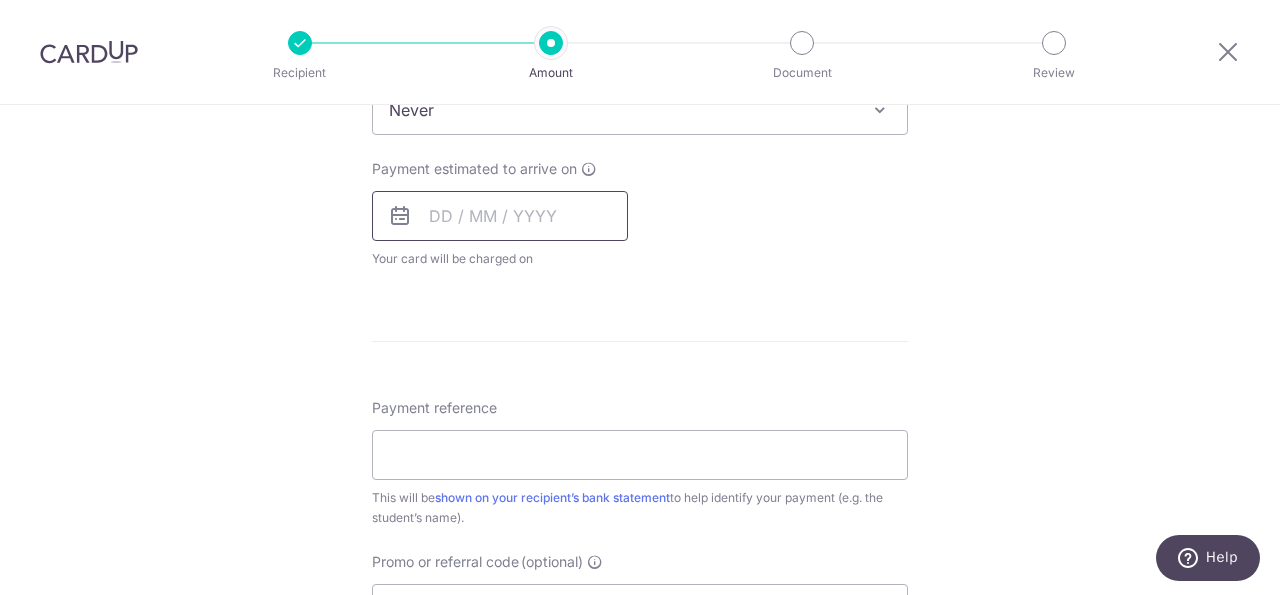 scroll, scrollTop: 868, scrollLeft: 0, axis: vertical 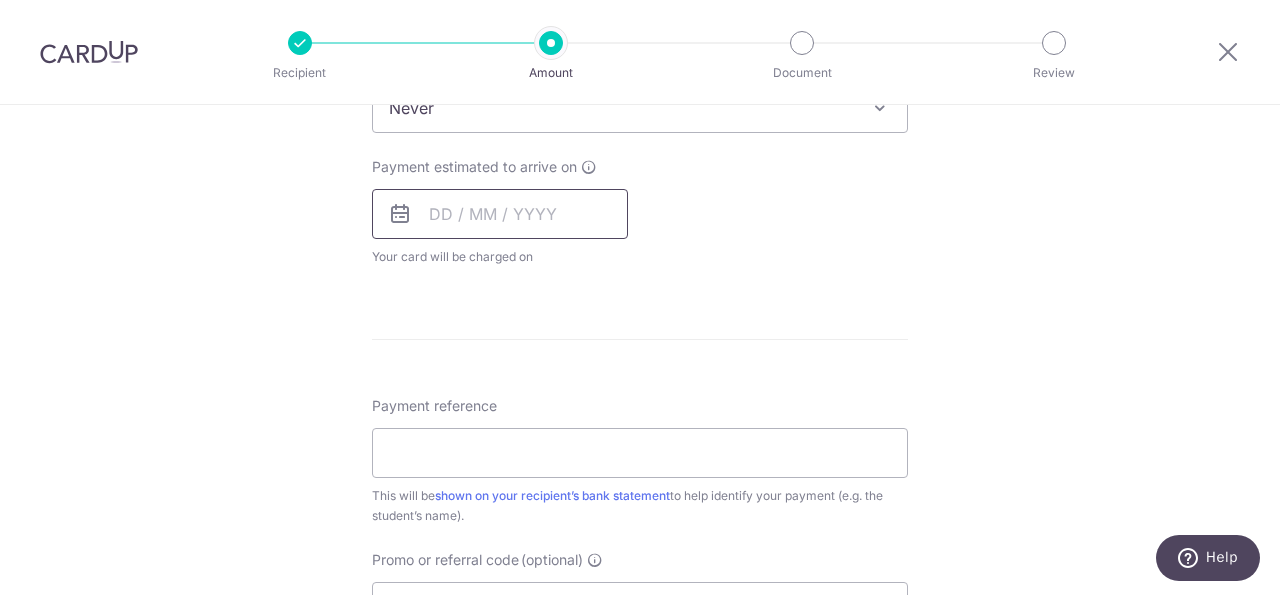 click at bounding box center [500, 214] 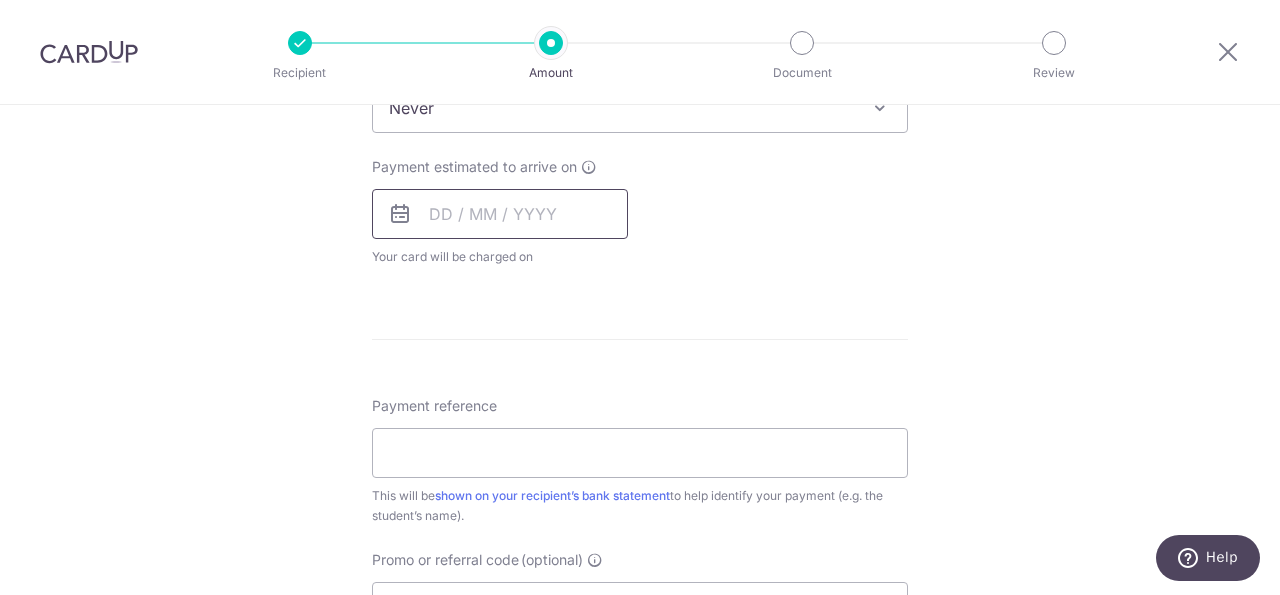 click at bounding box center [500, 214] 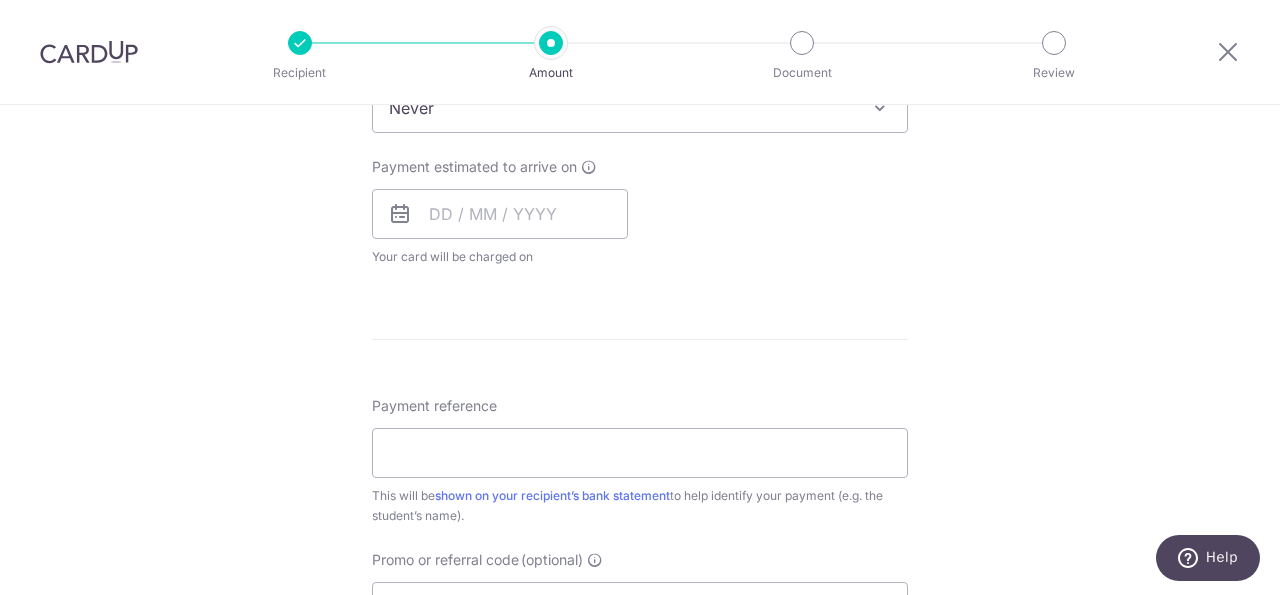 click at bounding box center [400, 214] 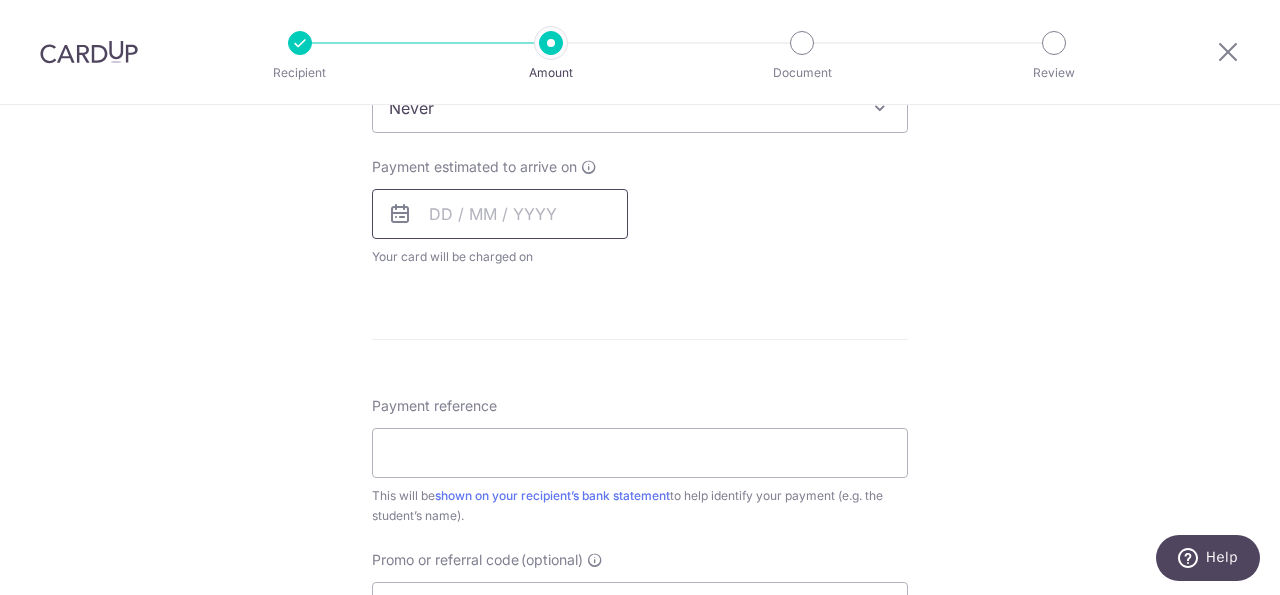 click at bounding box center [500, 214] 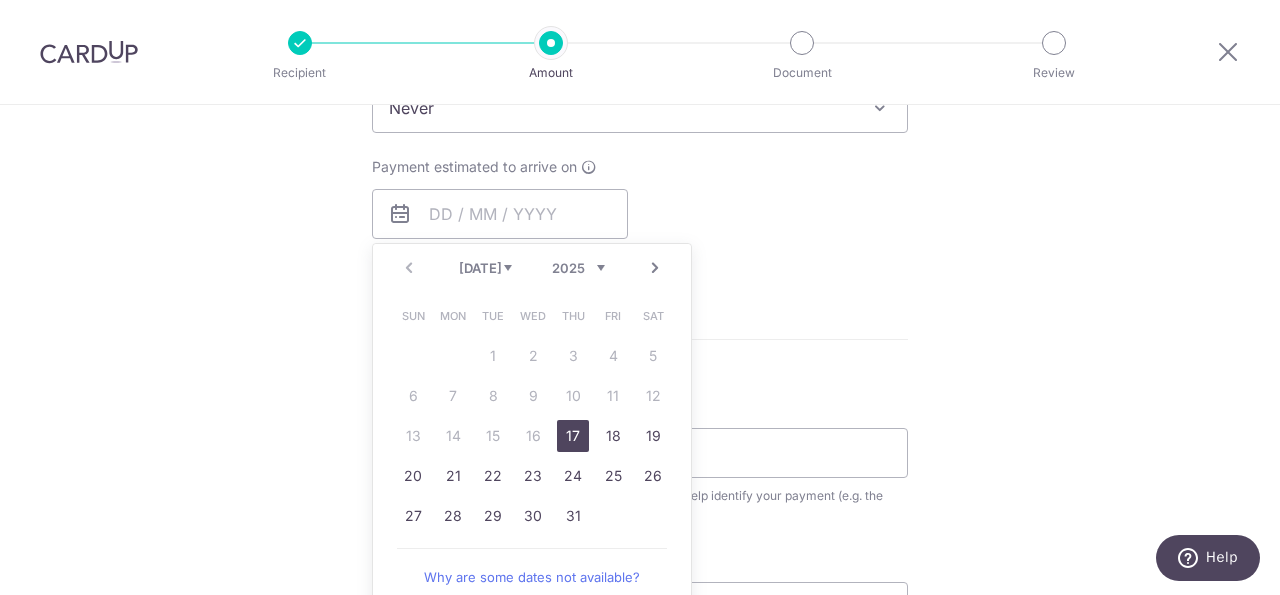 click on "17" at bounding box center (573, 436) 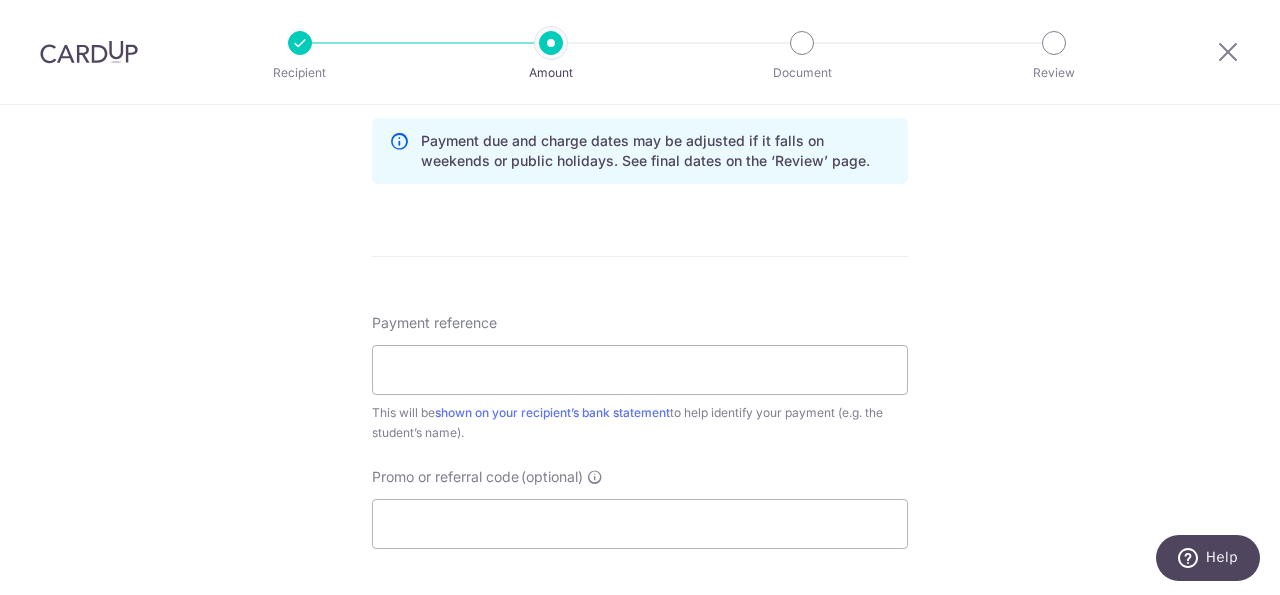 scroll, scrollTop: 1036, scrollLeft: 0, axis: vertical 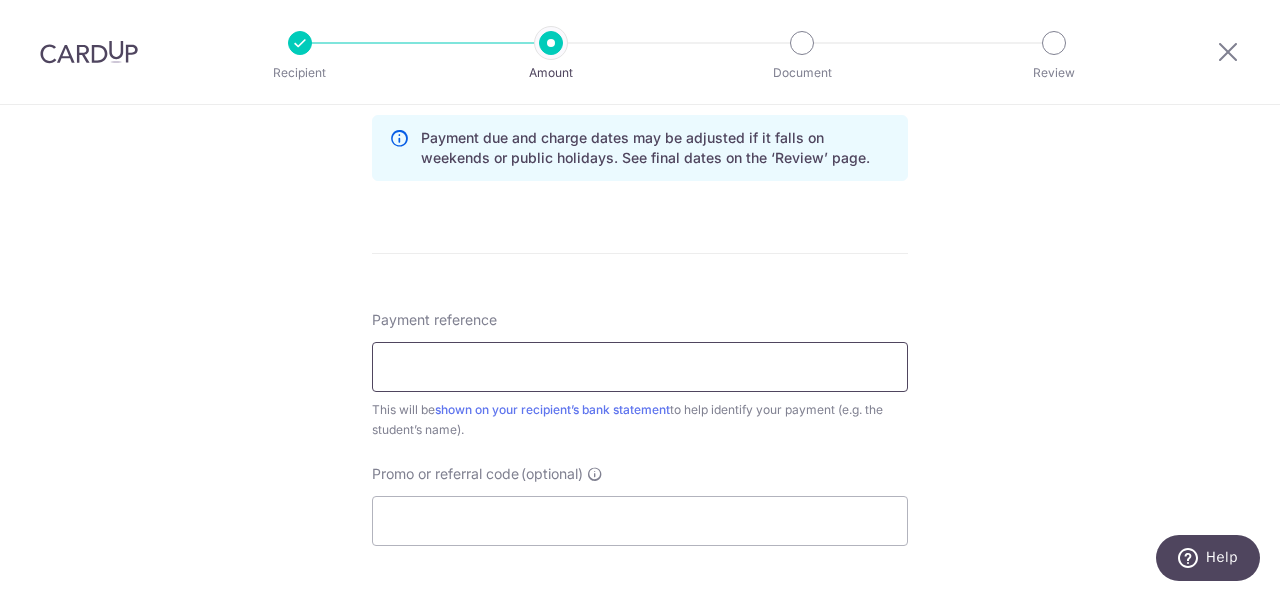 click on "Payment reference" at bounding box center [640, 367] 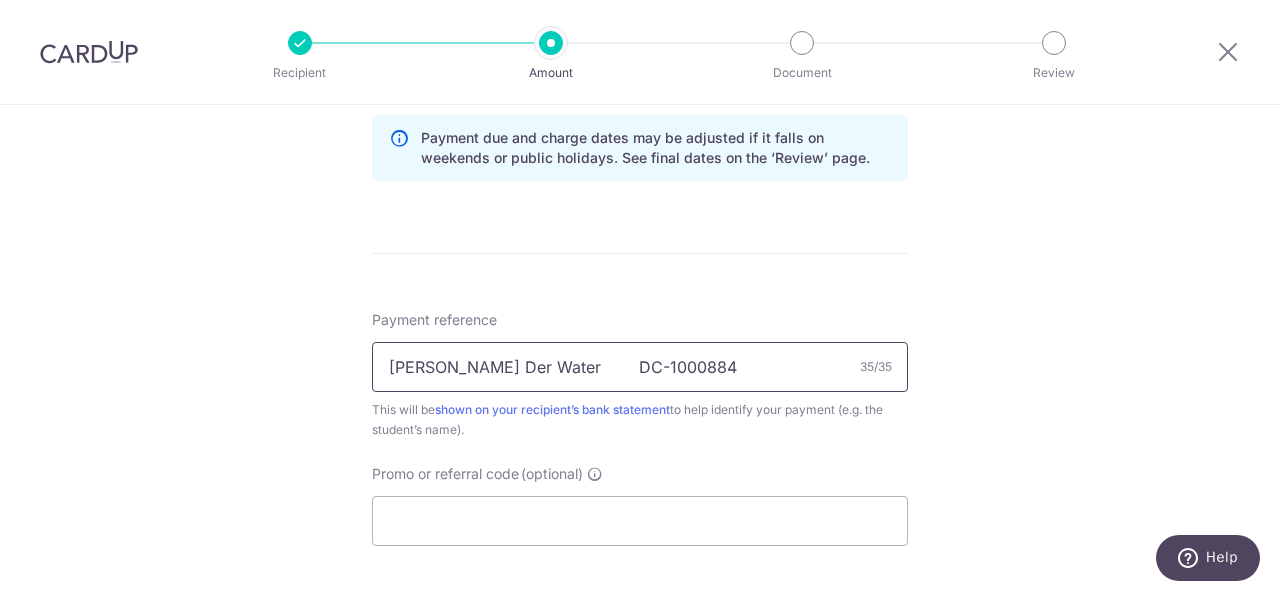 click on "Elijah Van Der Water 	  DC-1000884" at bounding box center [640, 367] 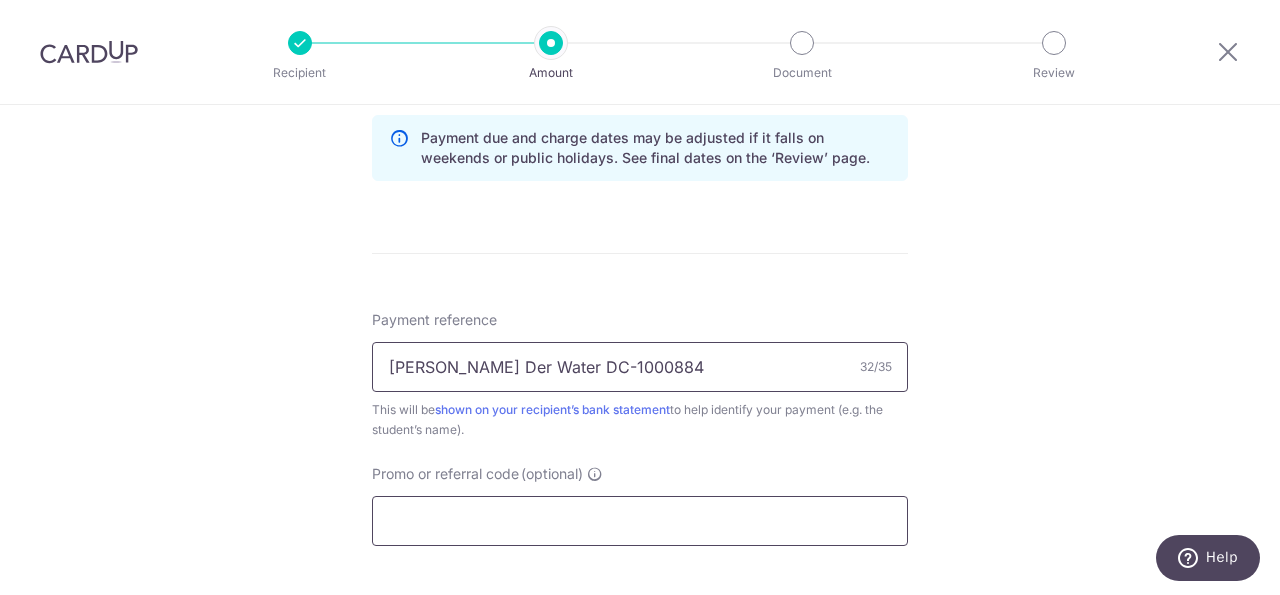 type on "[PERSON_NAME] Der Water DC-1000884" 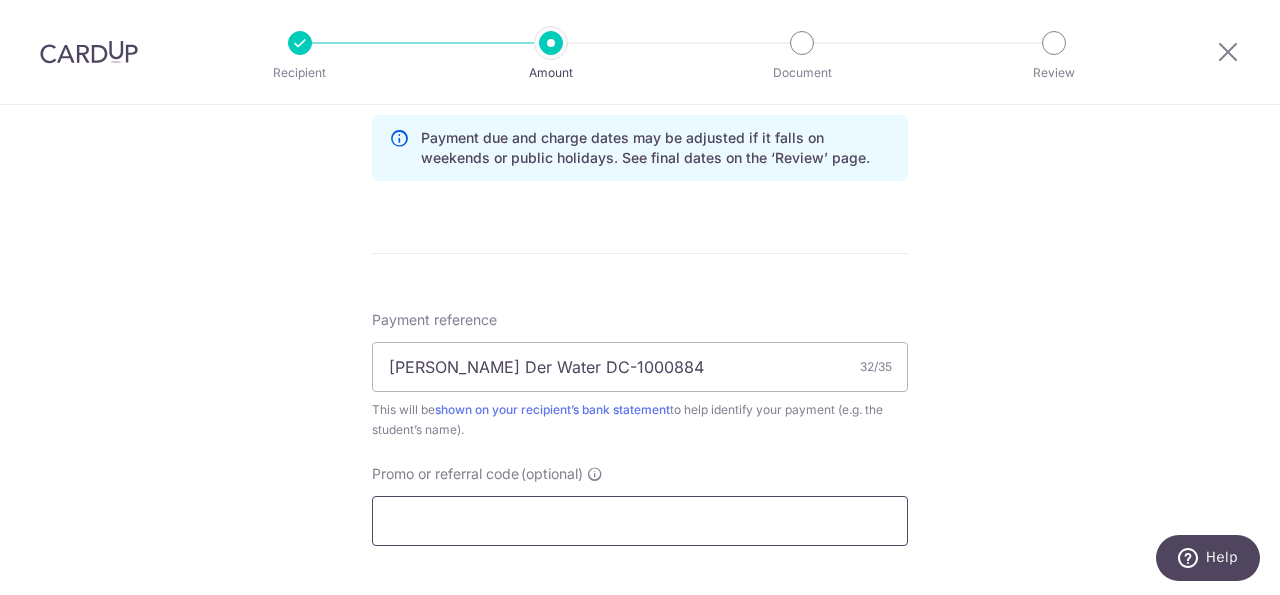 click on "Promo or referral code
(optional)" at bounding box center [640, 521] 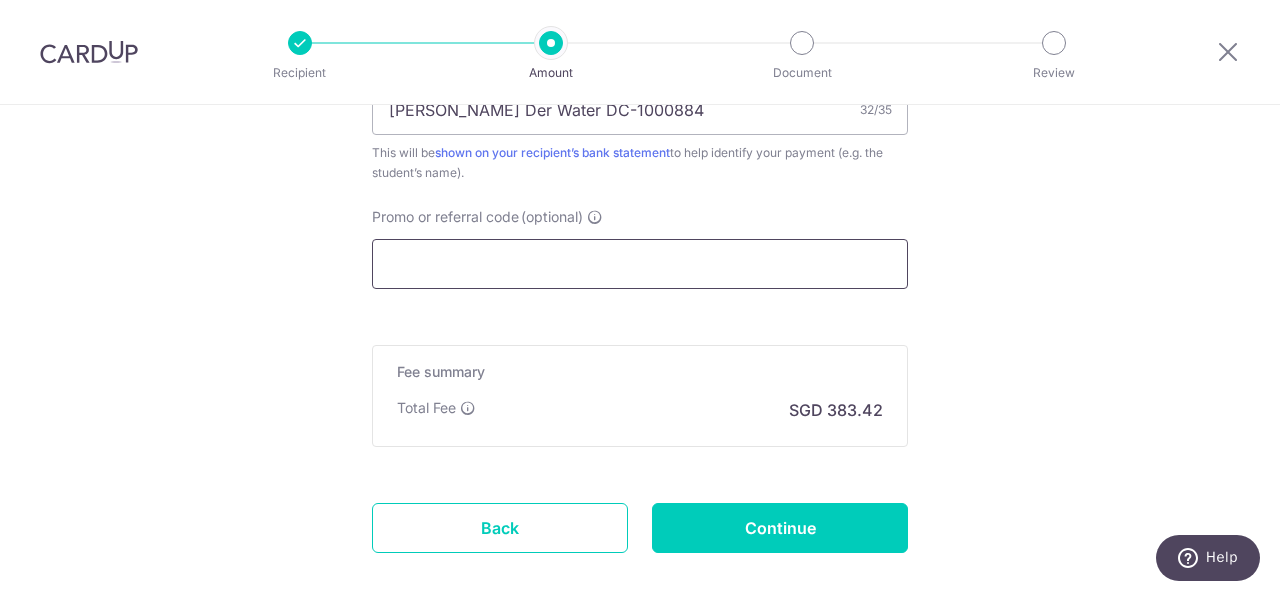 scroll, scrollTop: 1301, scrollLeft: 0, axis: vertical 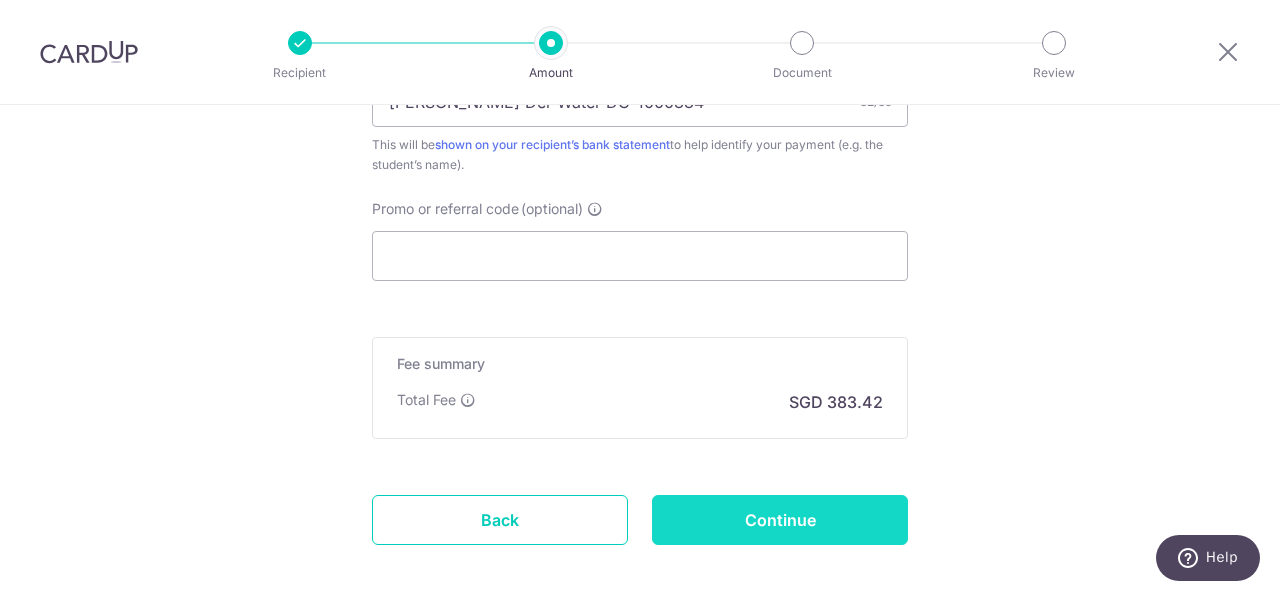 click on "Continue" at bounding box center [780, 520] 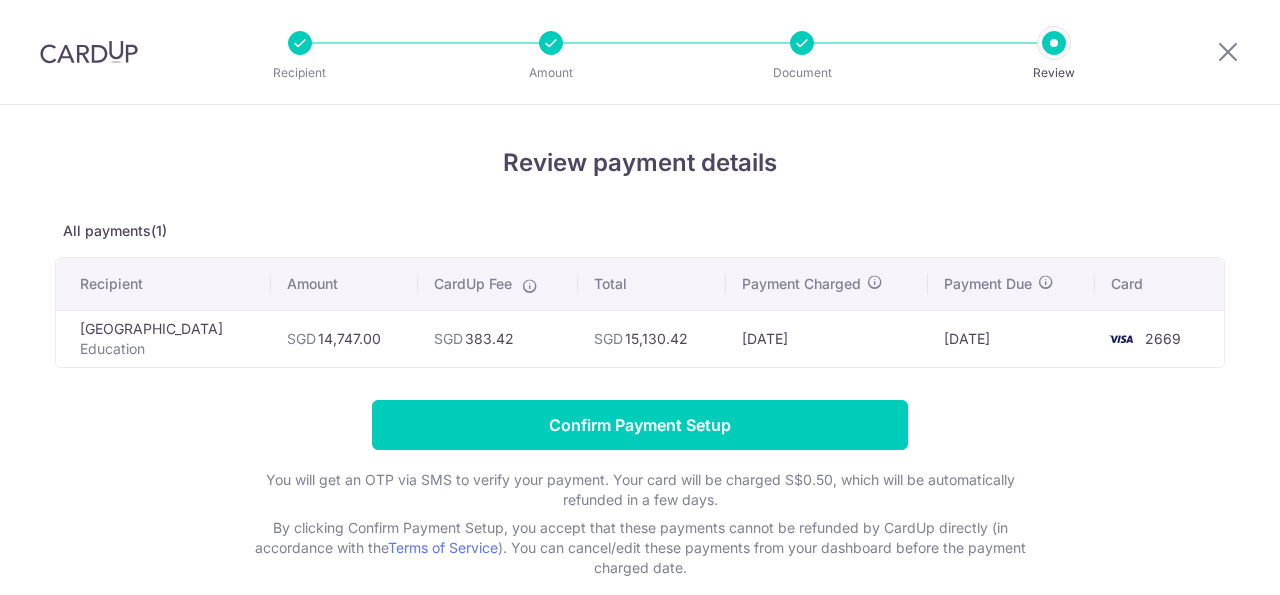 scroll, scrollTop: 0, scrollLeft: 0, axis: both 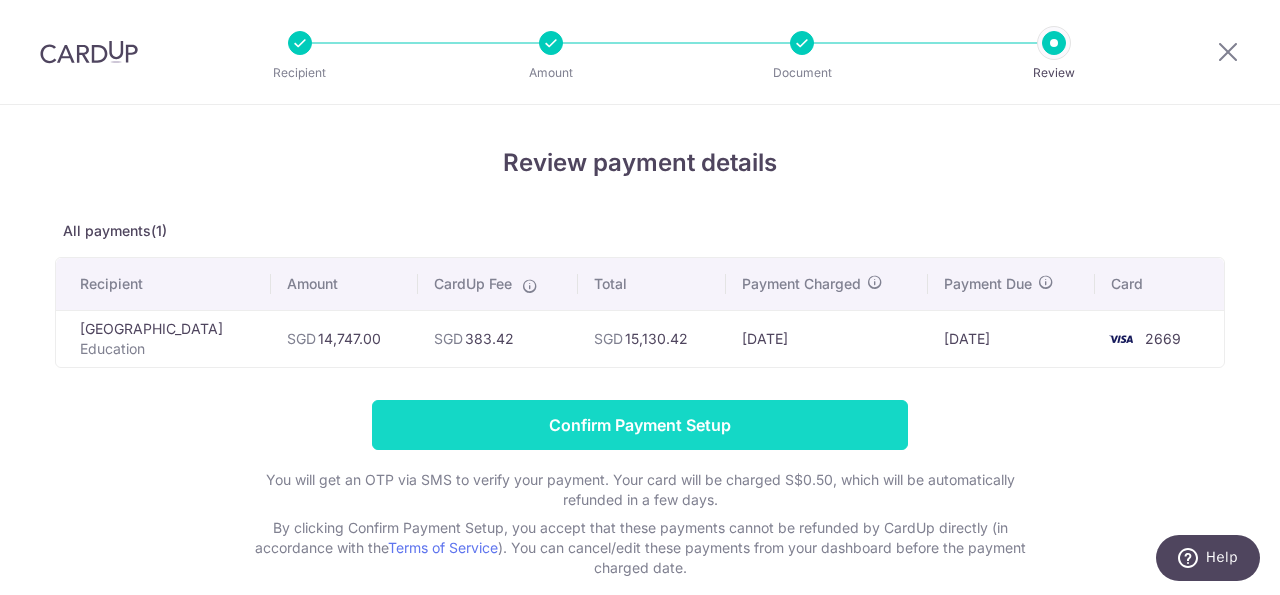 click on "Confirm Payment Setup" at bounding box center [640, 425] 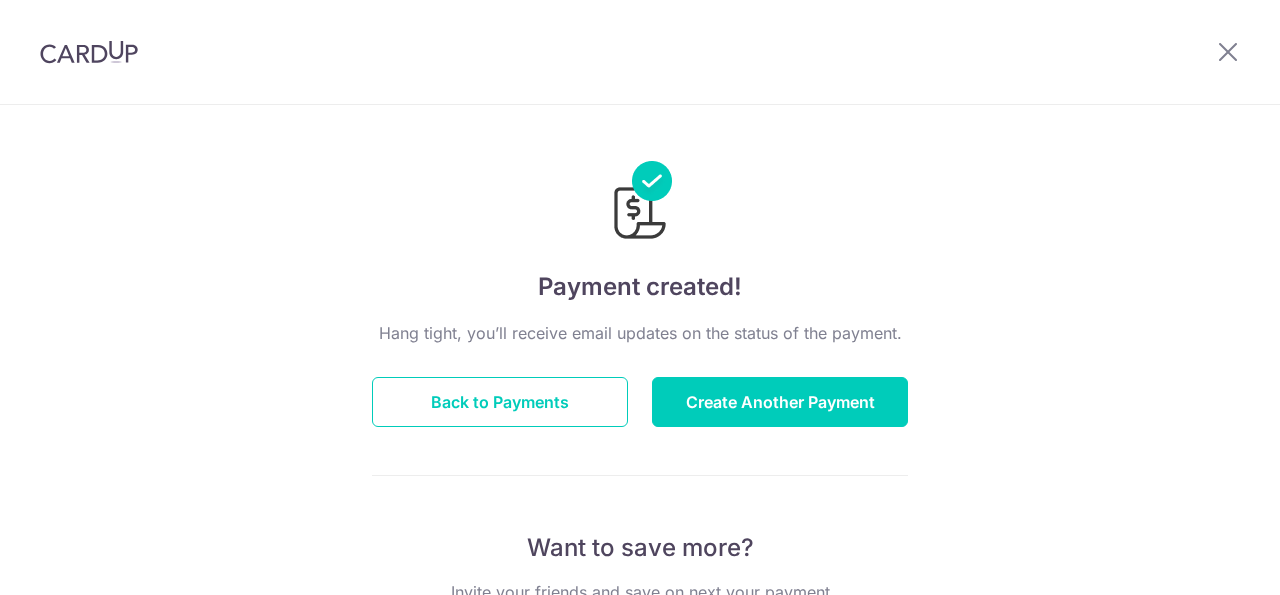 scroll, scrollTop: 0, scrollLeft: 0, axis: both 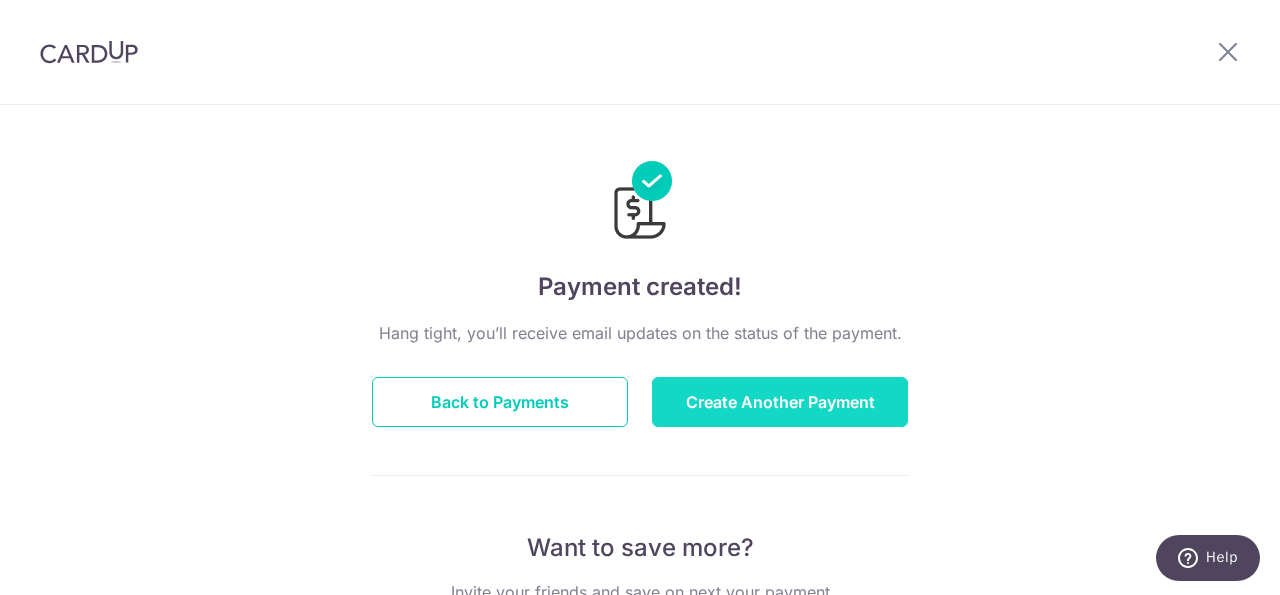 click on "Create Another Payment" at bounding box center [780, 402] 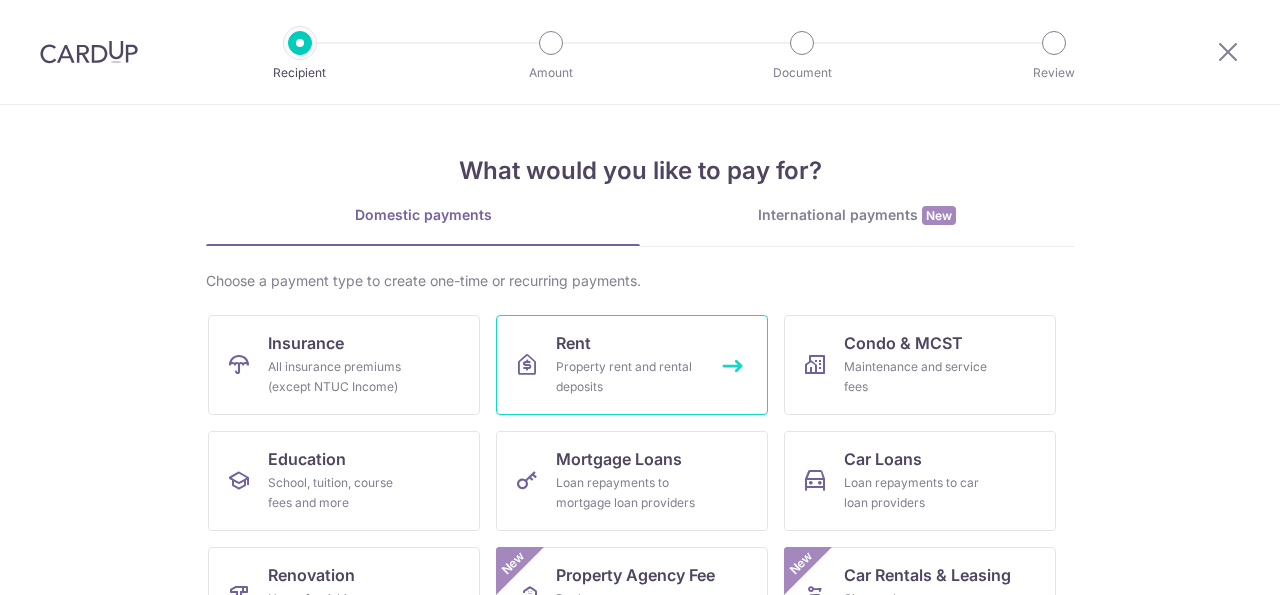 scroll, scrollTop: 0, scrollLeft: 0, axis: both 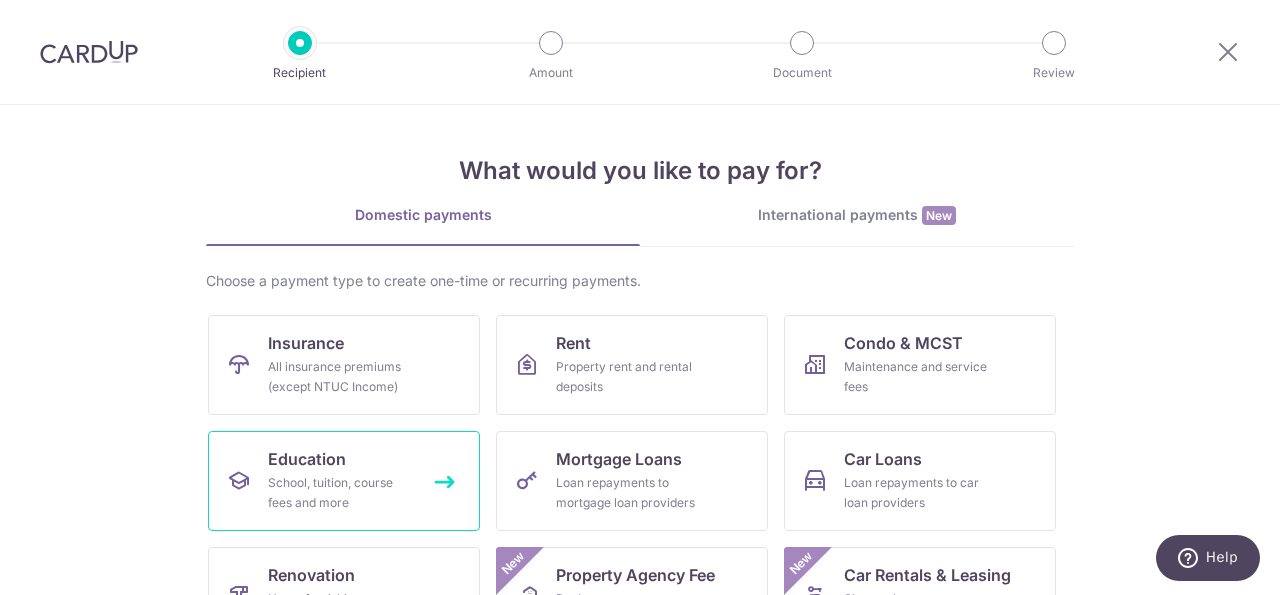 click on "Education School, tuition, course fees and more" at bounding box center [344, 481] 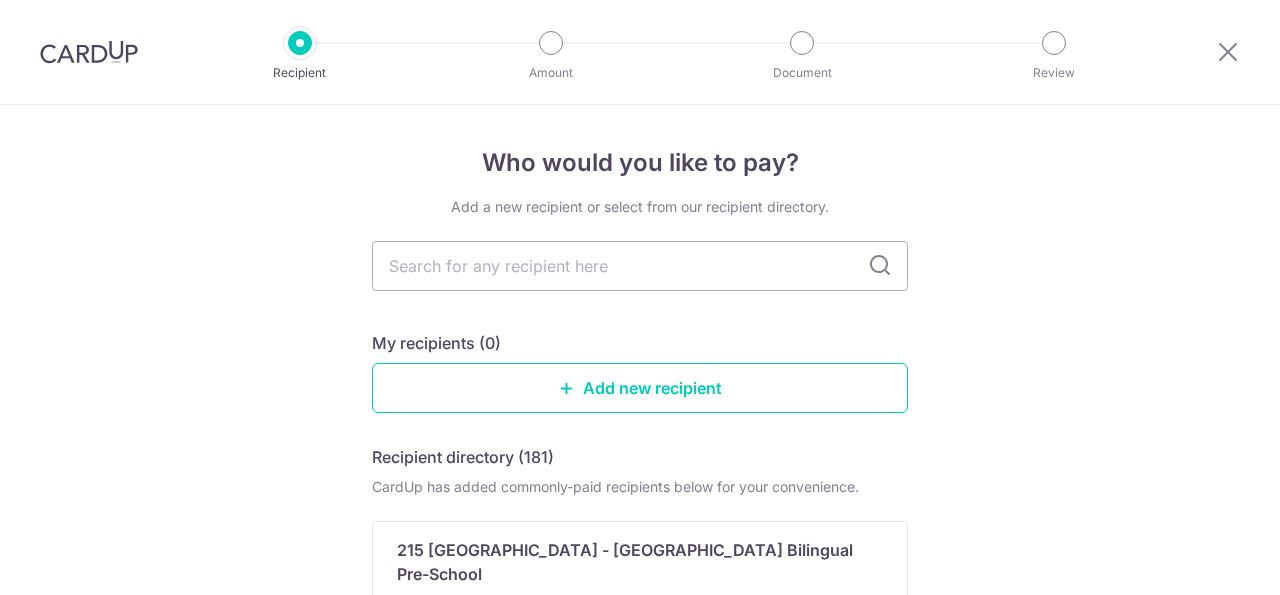scroll, scrollTop: 0, scrollLeft: 0, axis: both 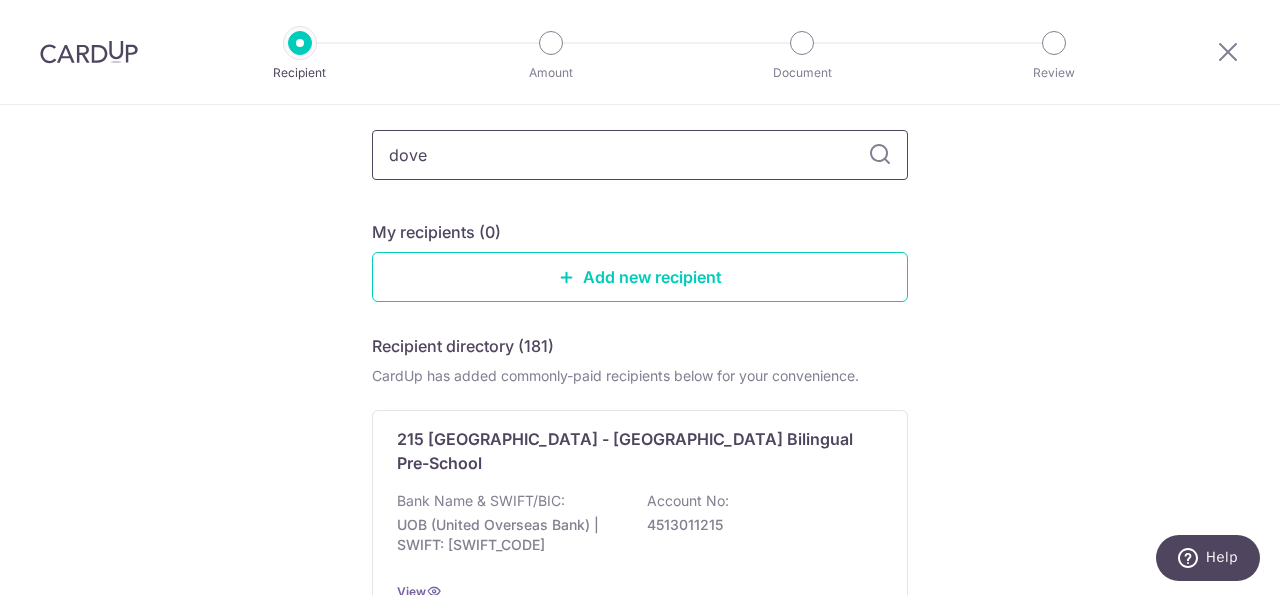 type on "dover" 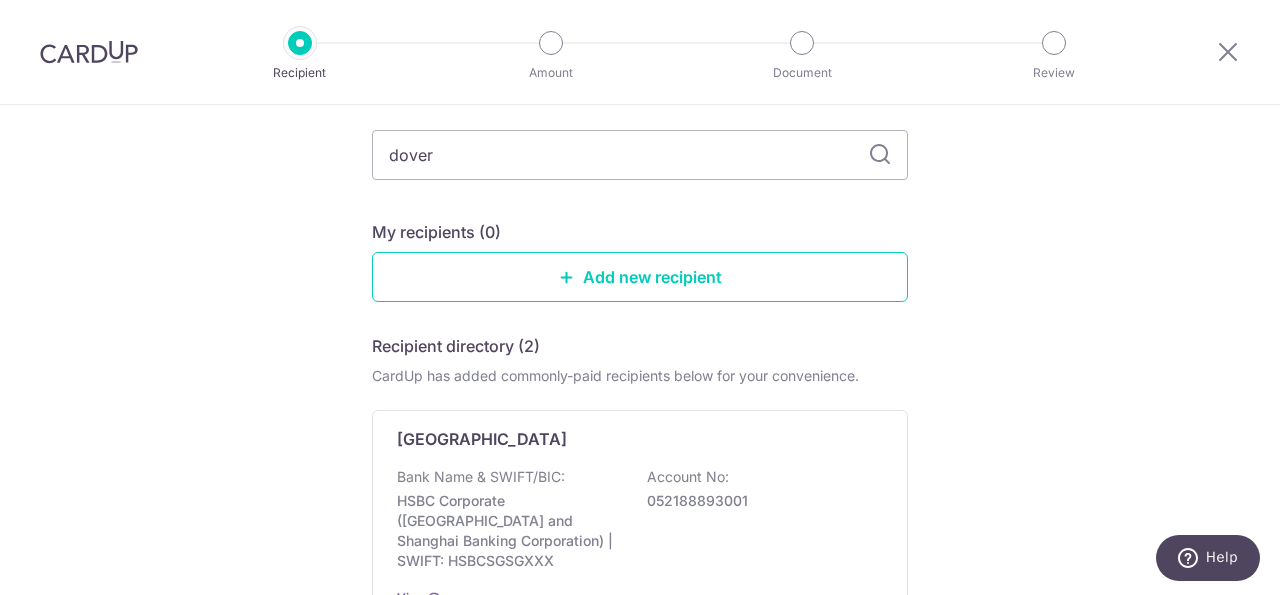 type on "dover c" 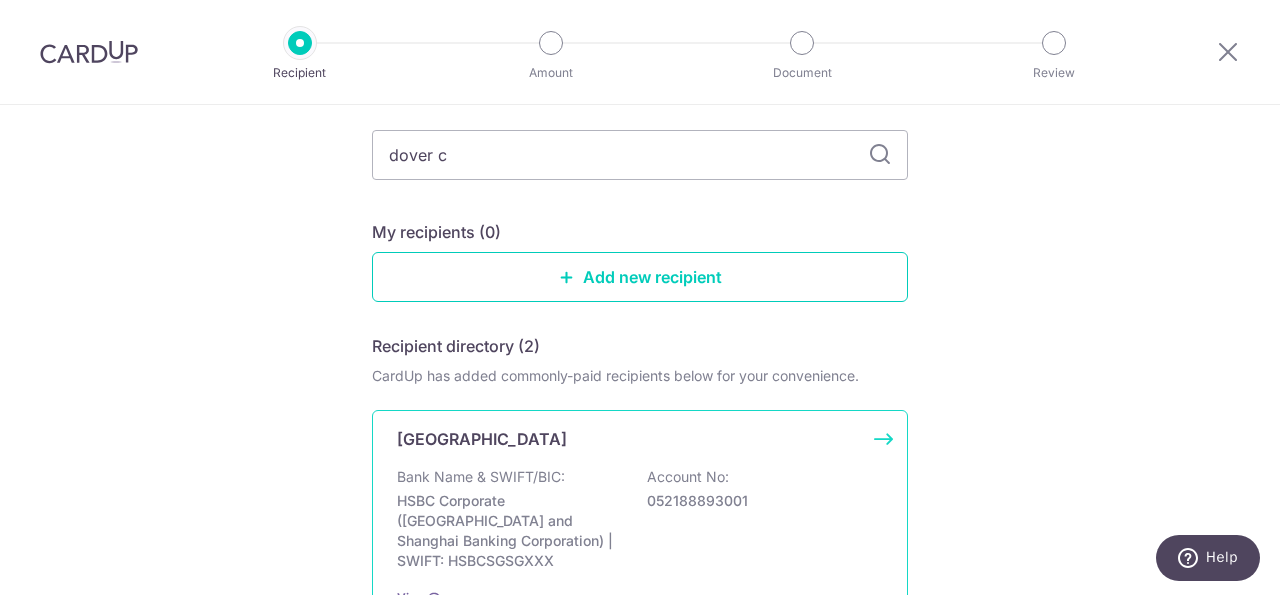 click on "Bank Name & SWIFT/BIC:
HSBC Corporate (Hongkong and Shanghai Banking Corporation) | SWIFT: HSBCSGSGXXX
Account No:
052188893001" at bounding box center (640, 519) 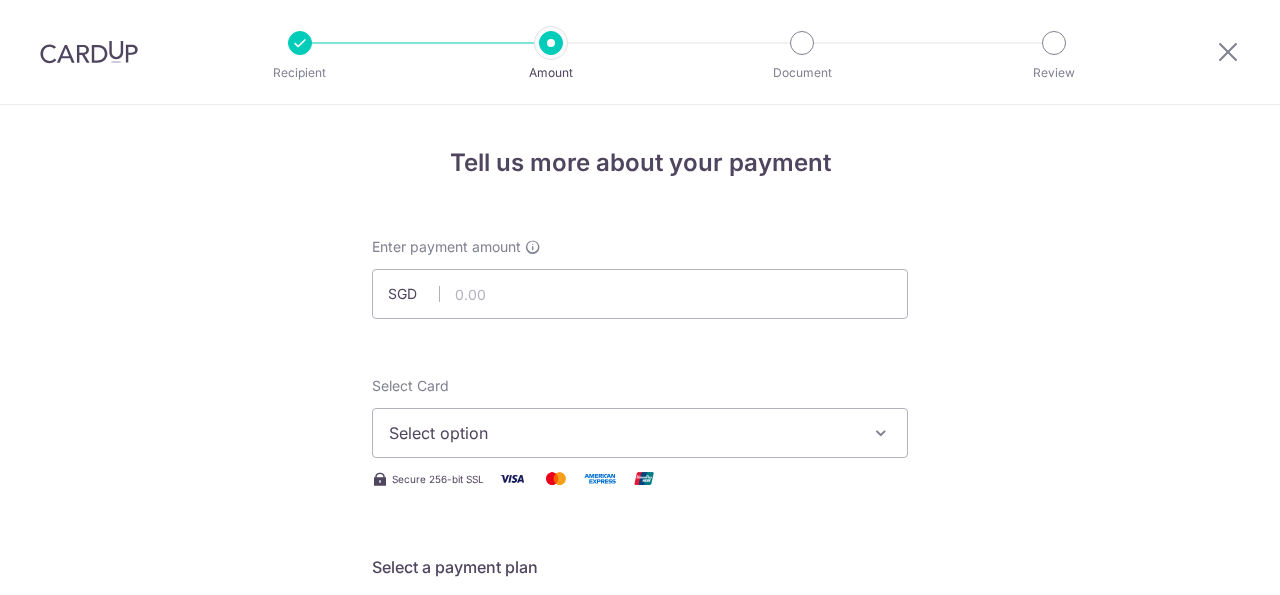 scroll, scrollTop: 0, scrollLeft: 0, axis: both 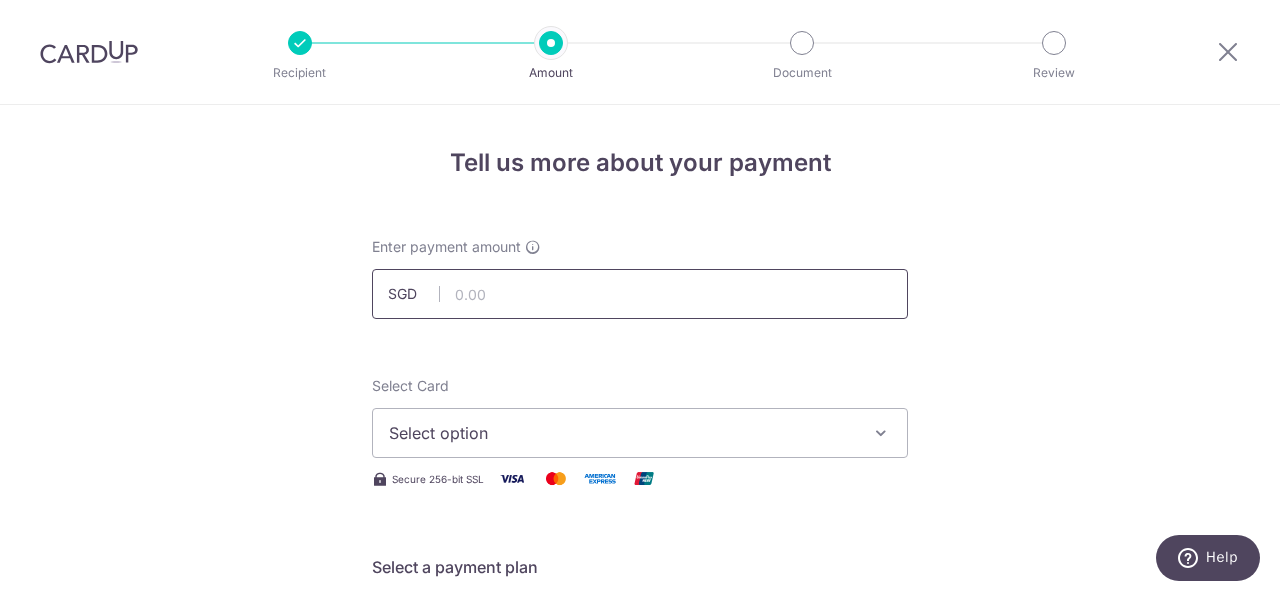 click at bounding box center [640, 294] 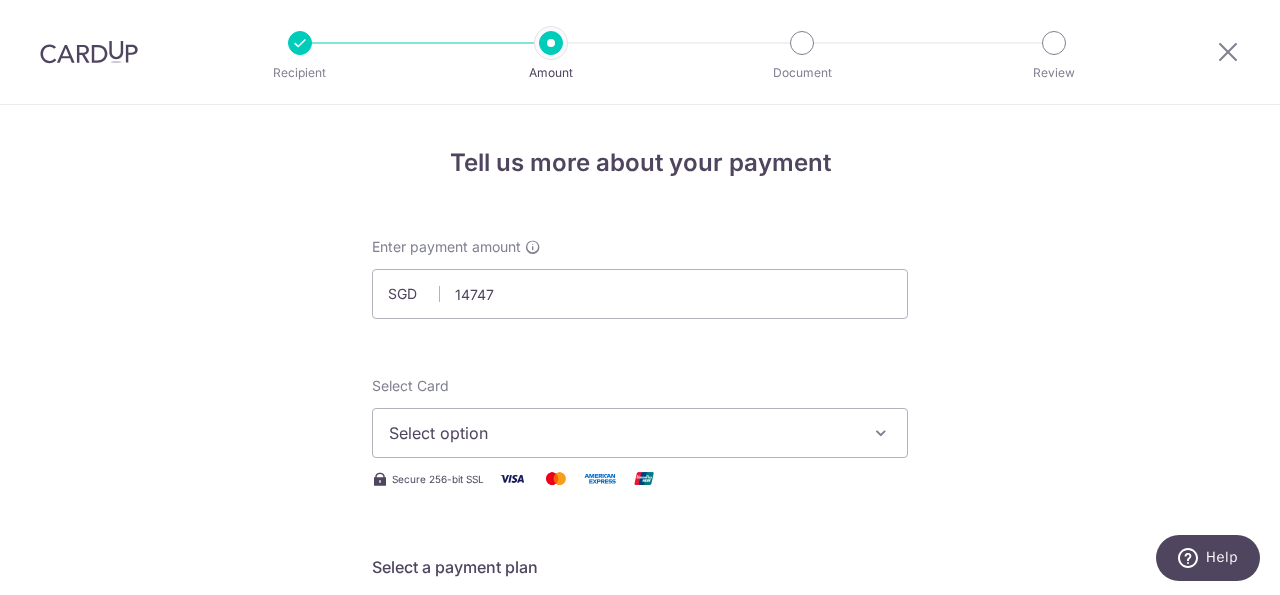 type on "14,747.00" 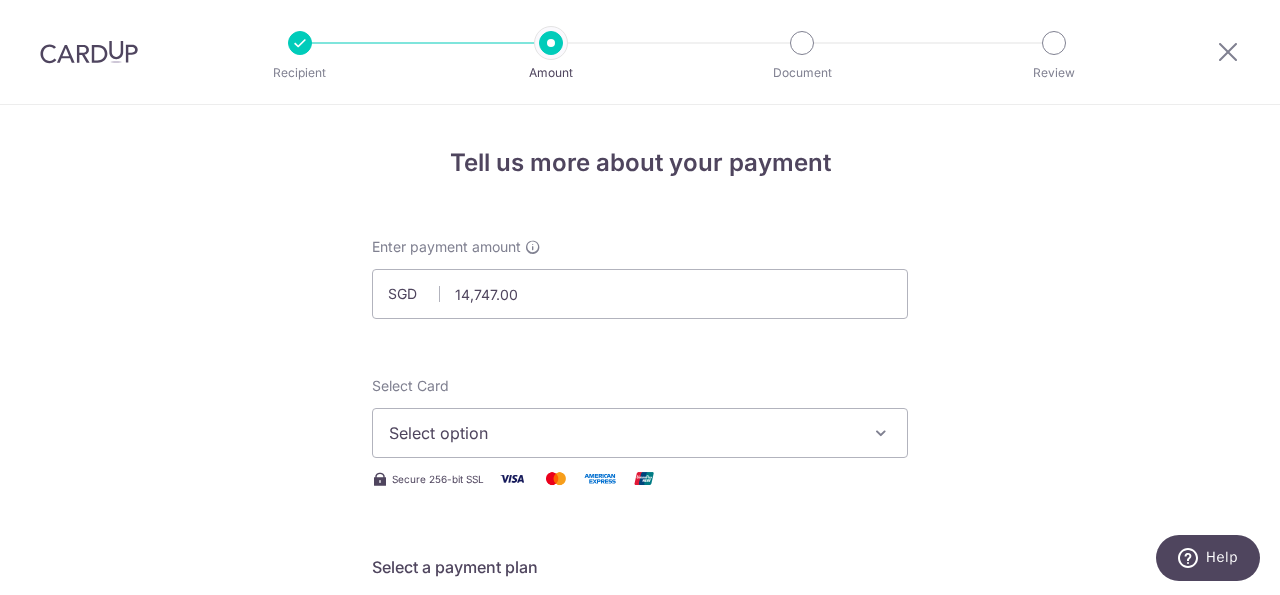 click on "Select option" at bounding box center (622, 433) 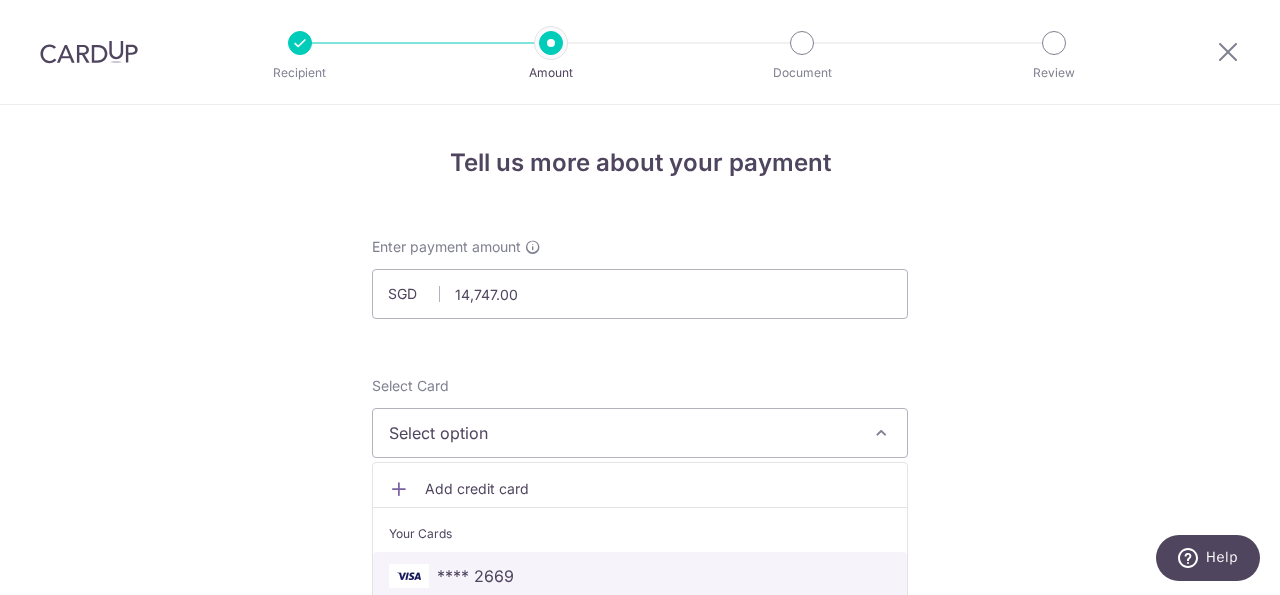 click on "**** 2669" at bounding box center (640, 576) 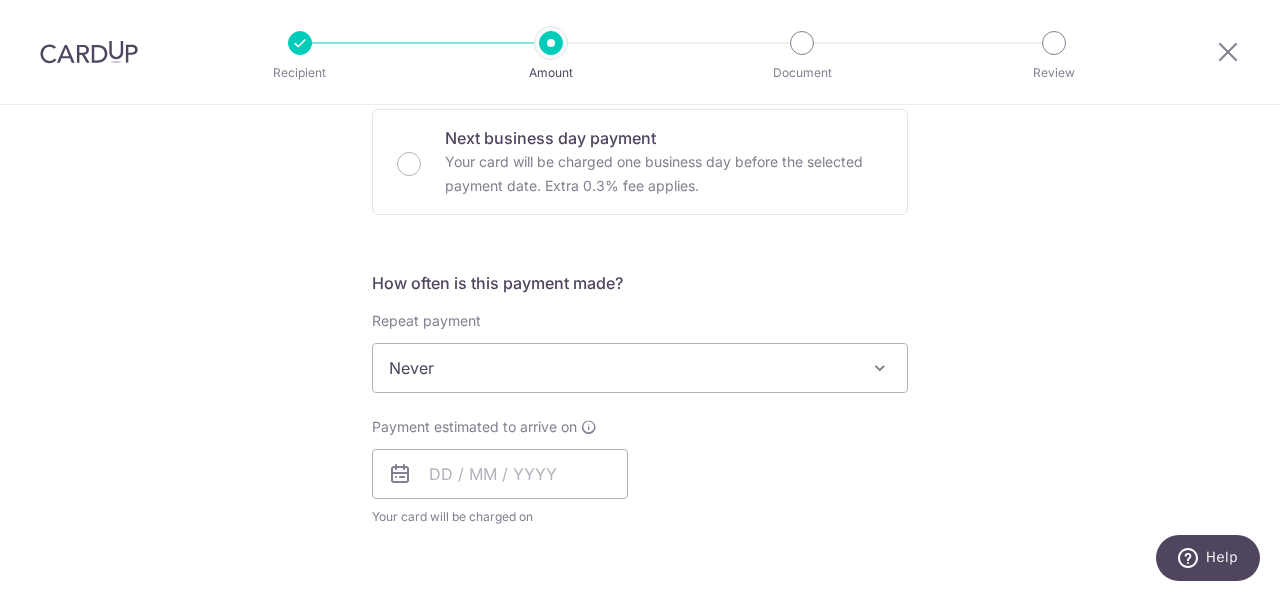 scroll, scrollTop: 620, scrollLeft: 0, axis: vertical 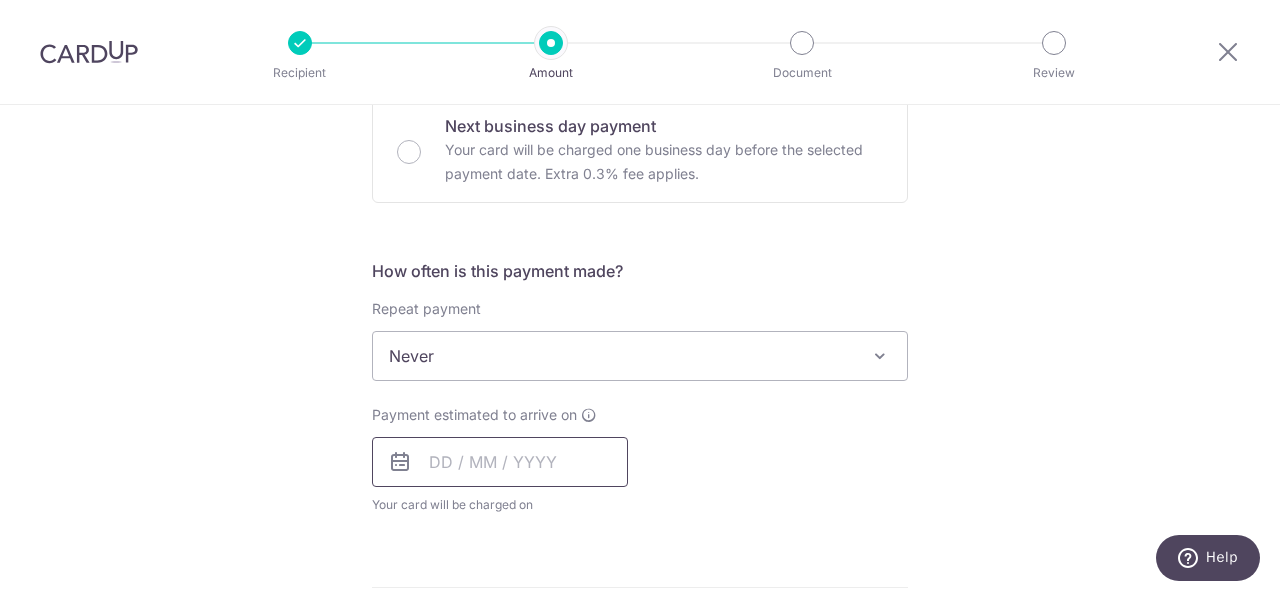 click at bounding box center (500, 462) 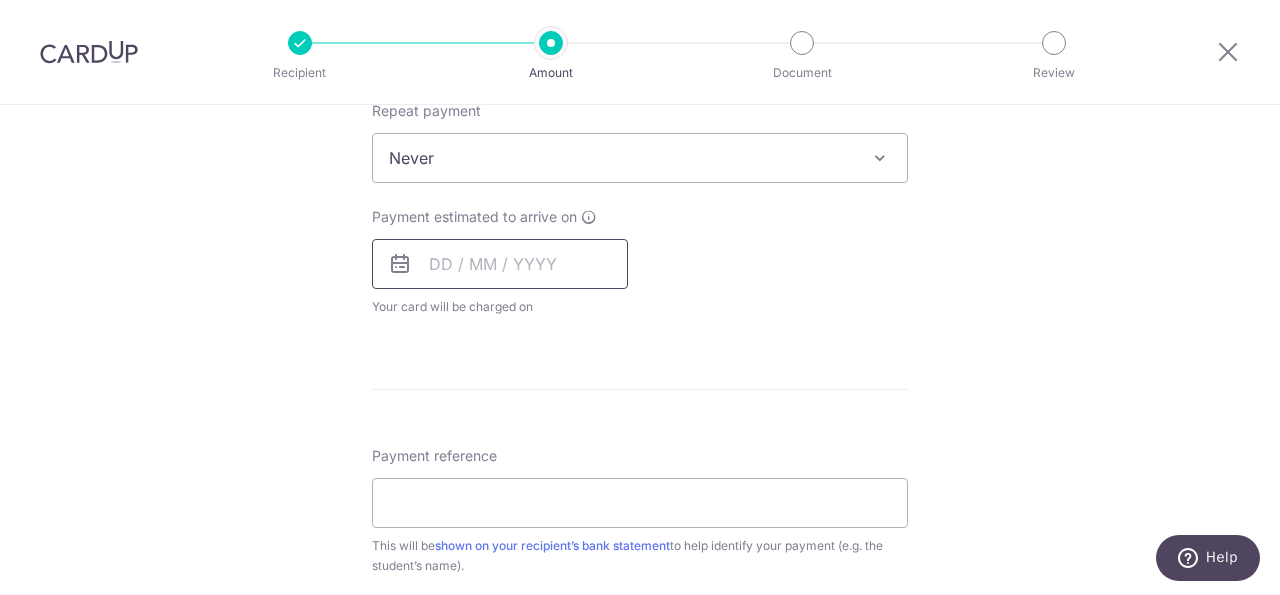 scroll, scrollTop: 821, scrollLeft: 0, axis: vertical 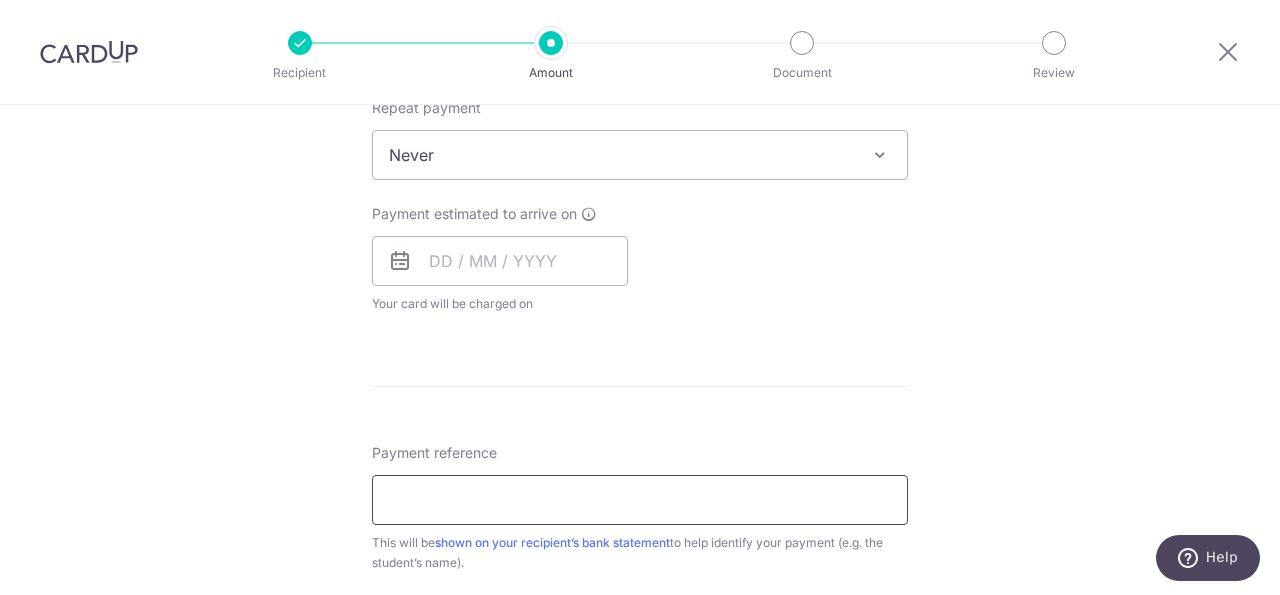 click on "Payment reference" at bounding box center [640, 500] 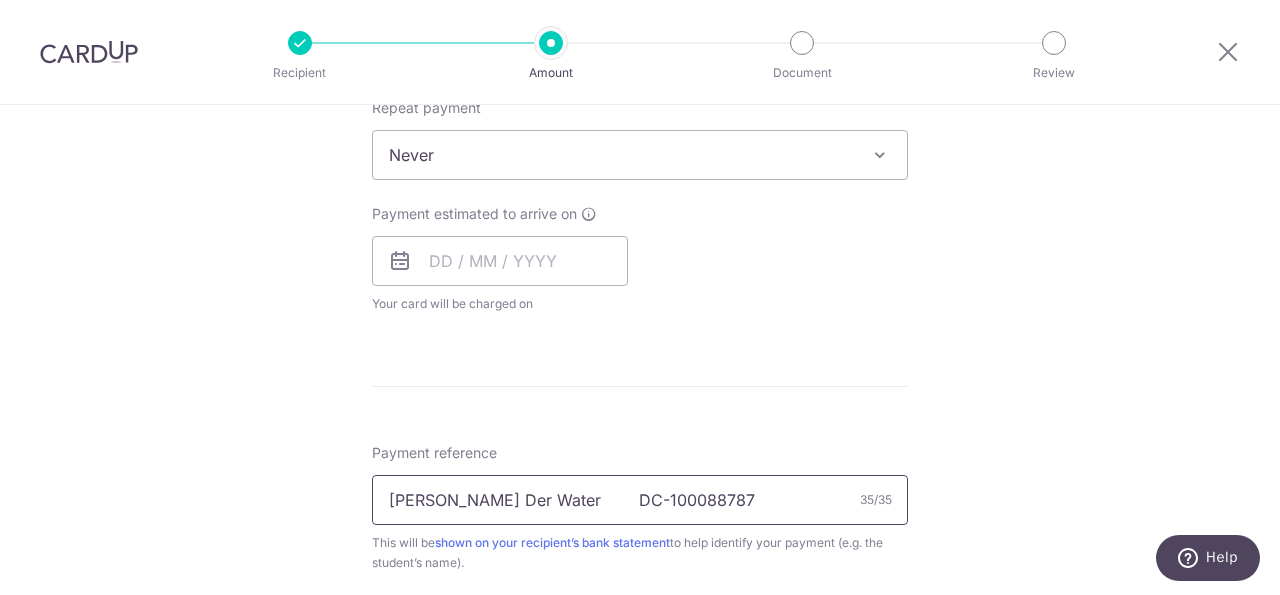 click on "Lily Van Der Water 	  DC-100088787" at bounding box center [640, 500] 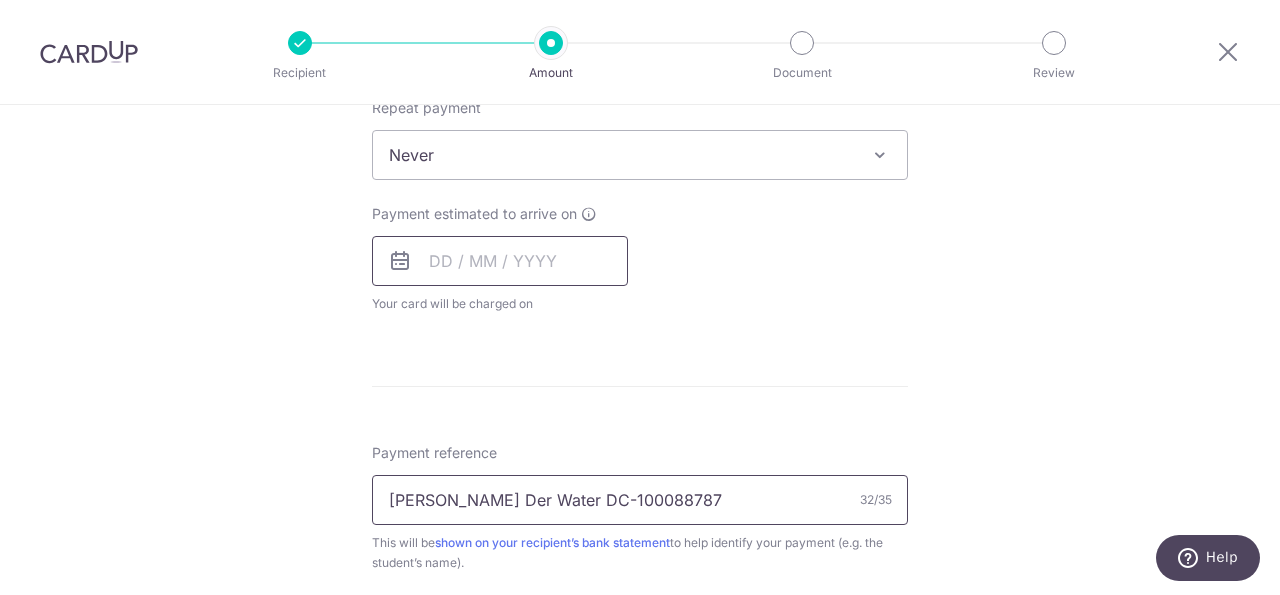 type on "[PERSON_NAME] Der Water DC-100088787" 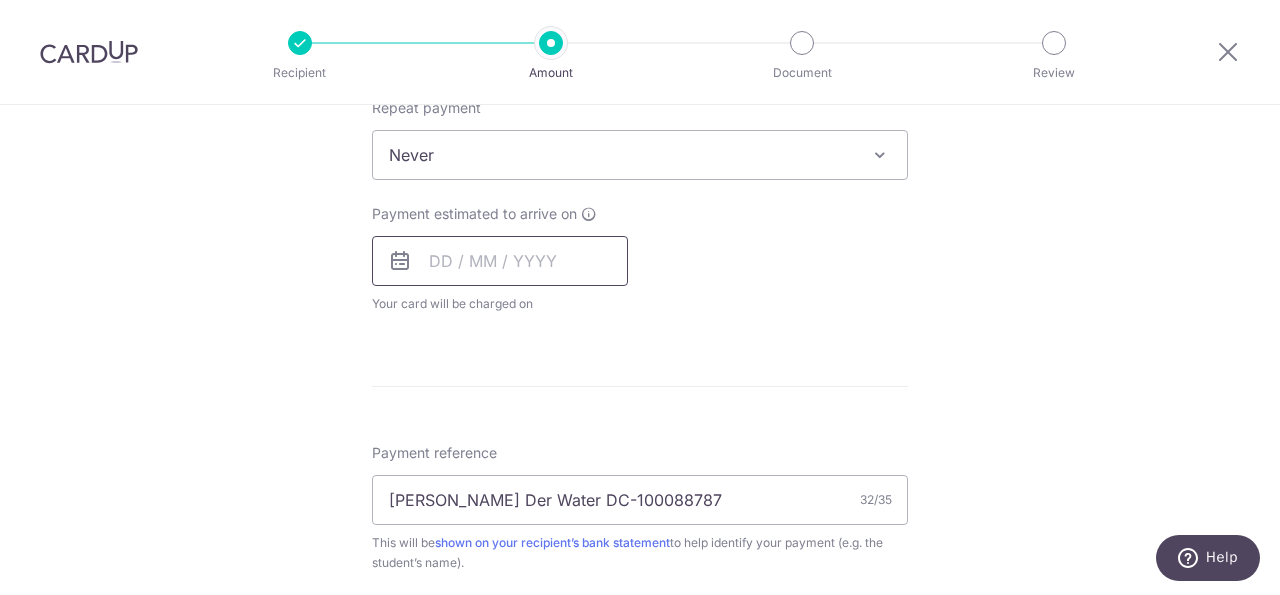 click at bounding box center (500, 261) 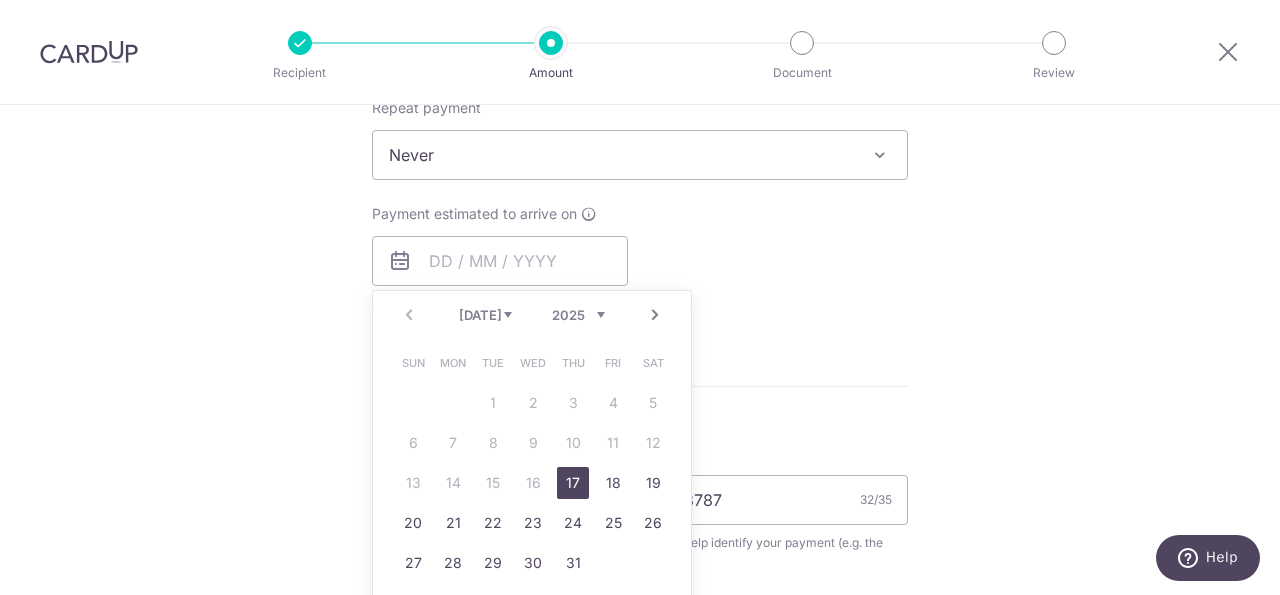 click on "17" at bounding box center [573, 483] 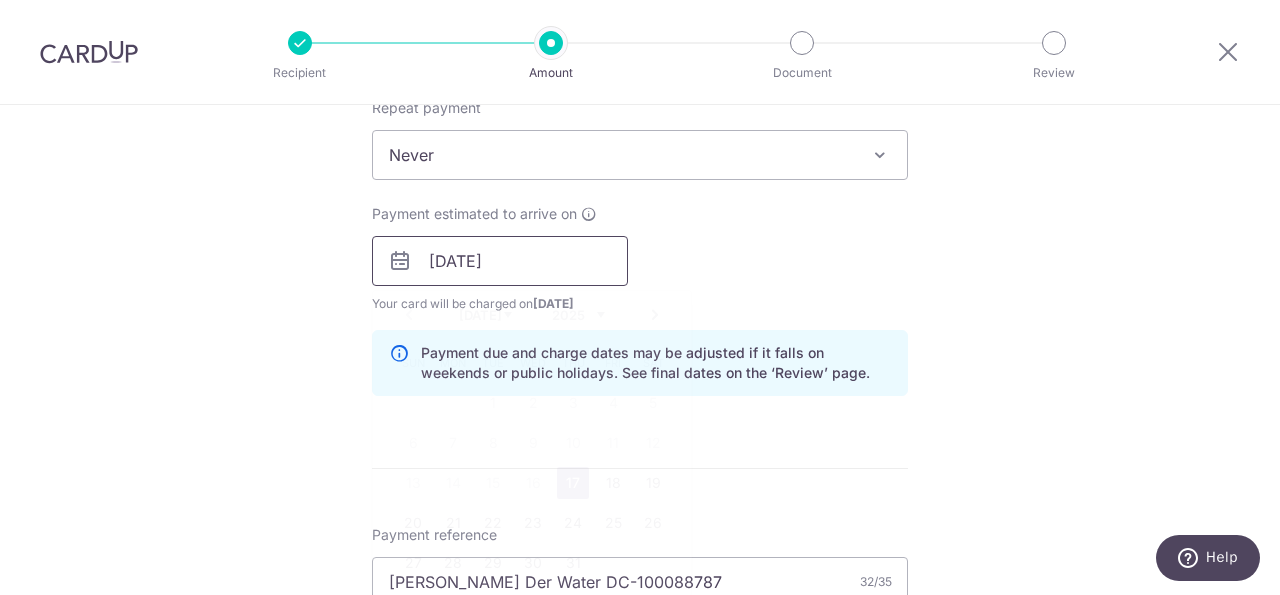 click on "[DATE]" at bounding box center (500, 261) 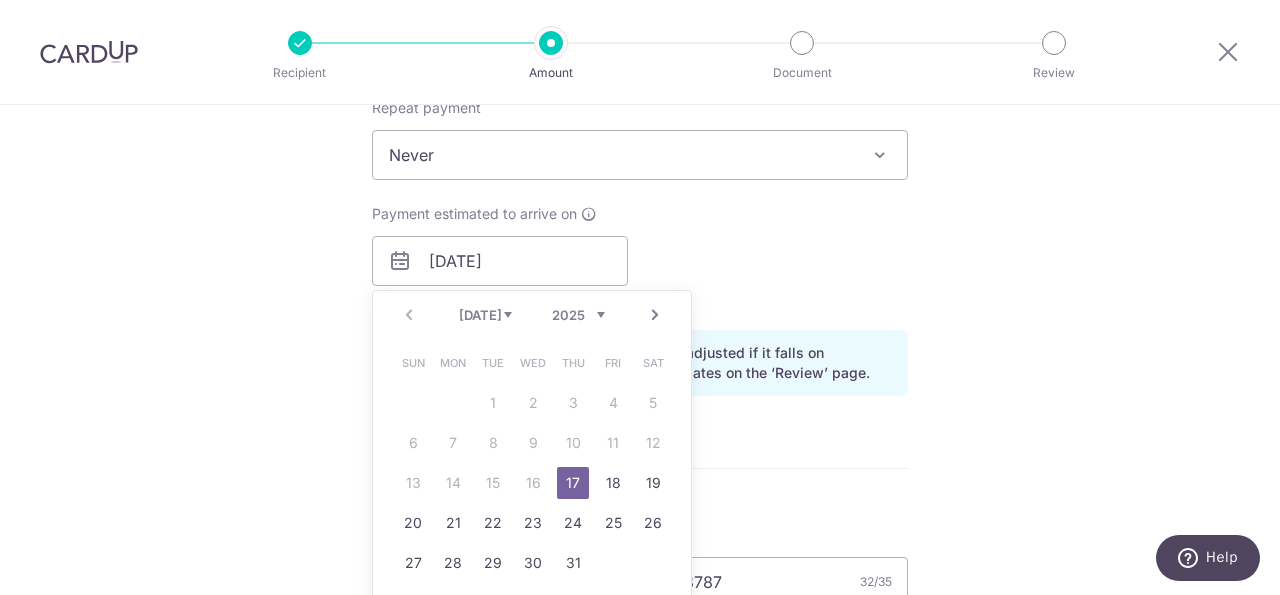 click on "17" at bounding box center [573, 483] 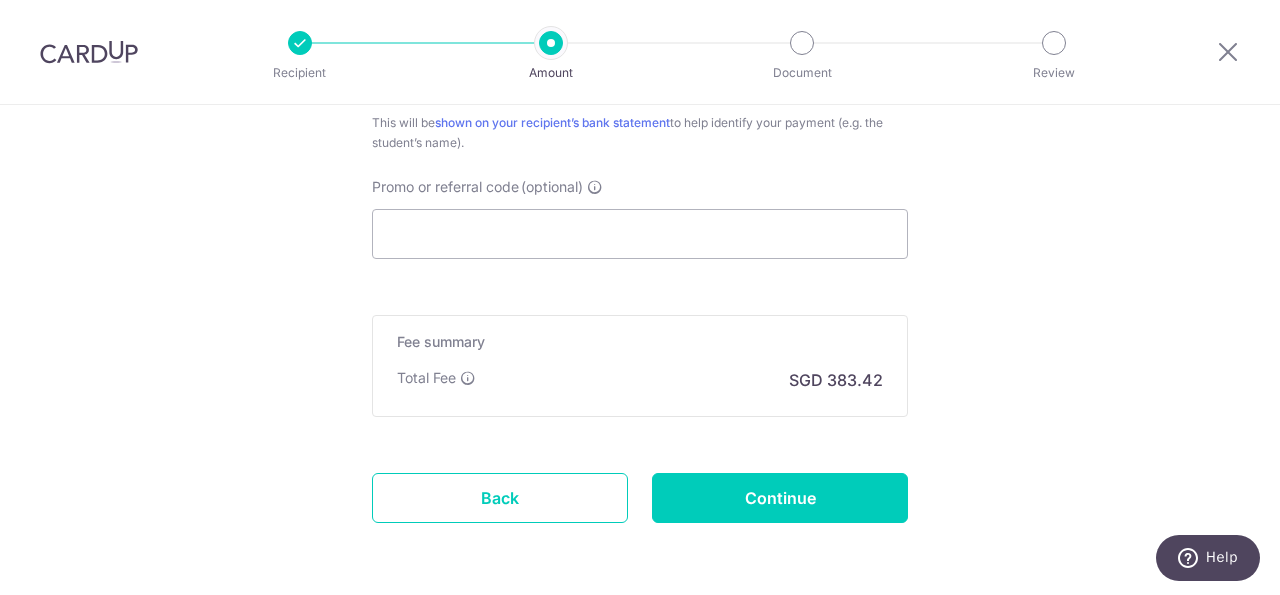scroll, scrollTop: 1365, scrollLeft: 0, axis: vertical 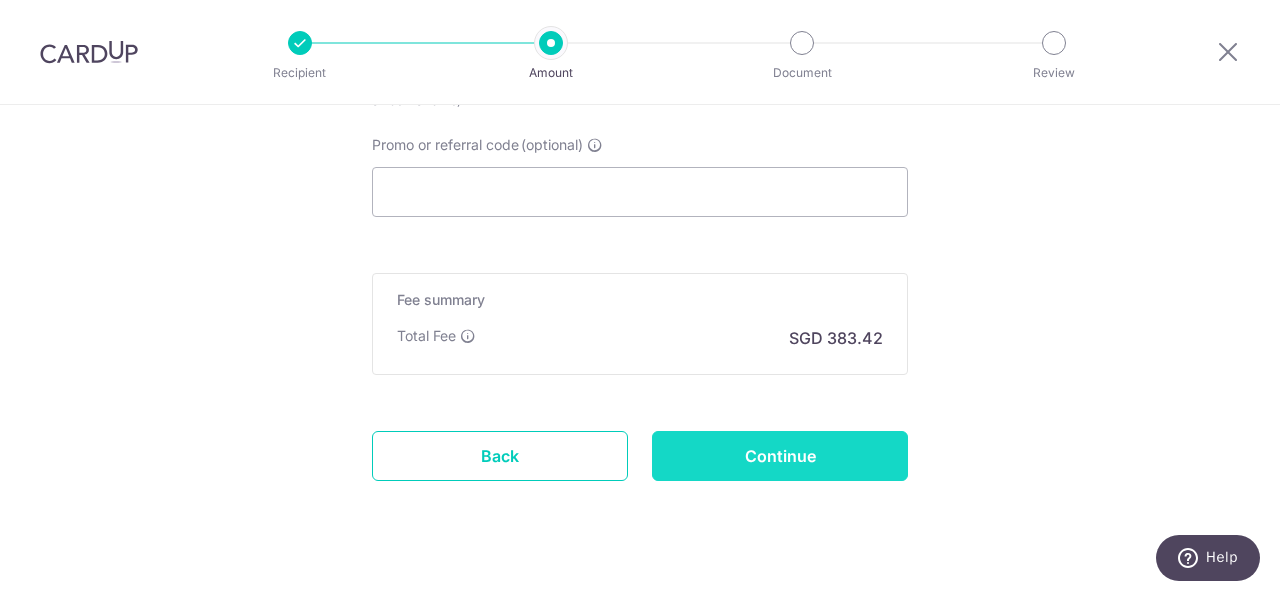 click on "Continue" at bounding box center [780, 456] 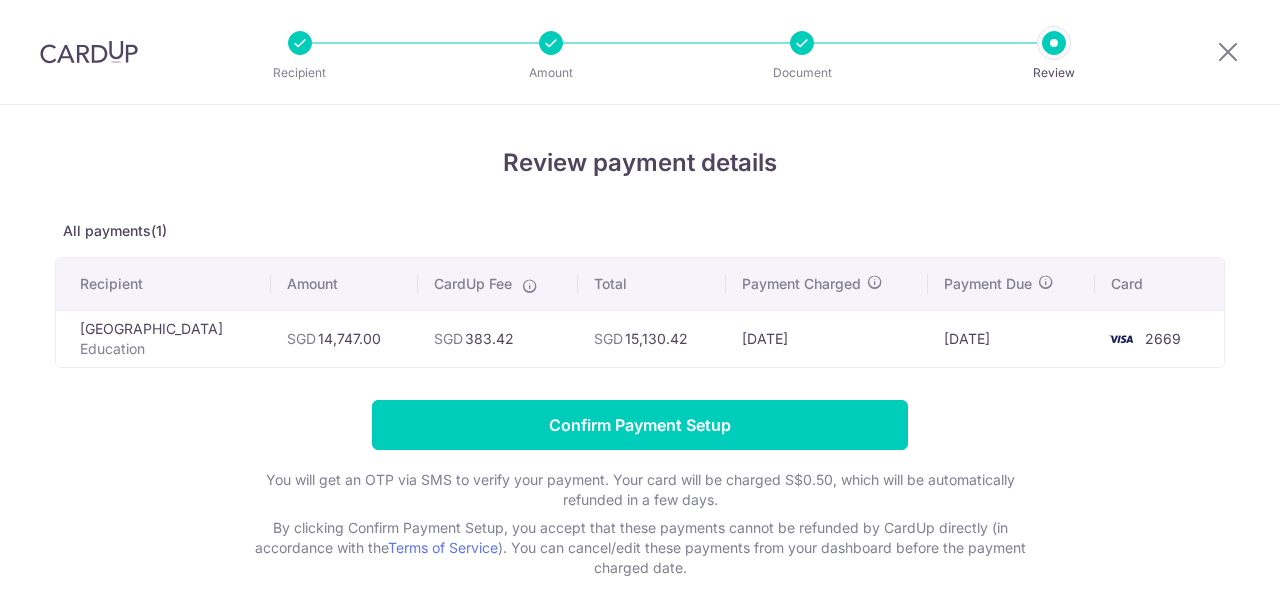 scroll, scrollTop: 0, scrollLeft: 0, axis: both 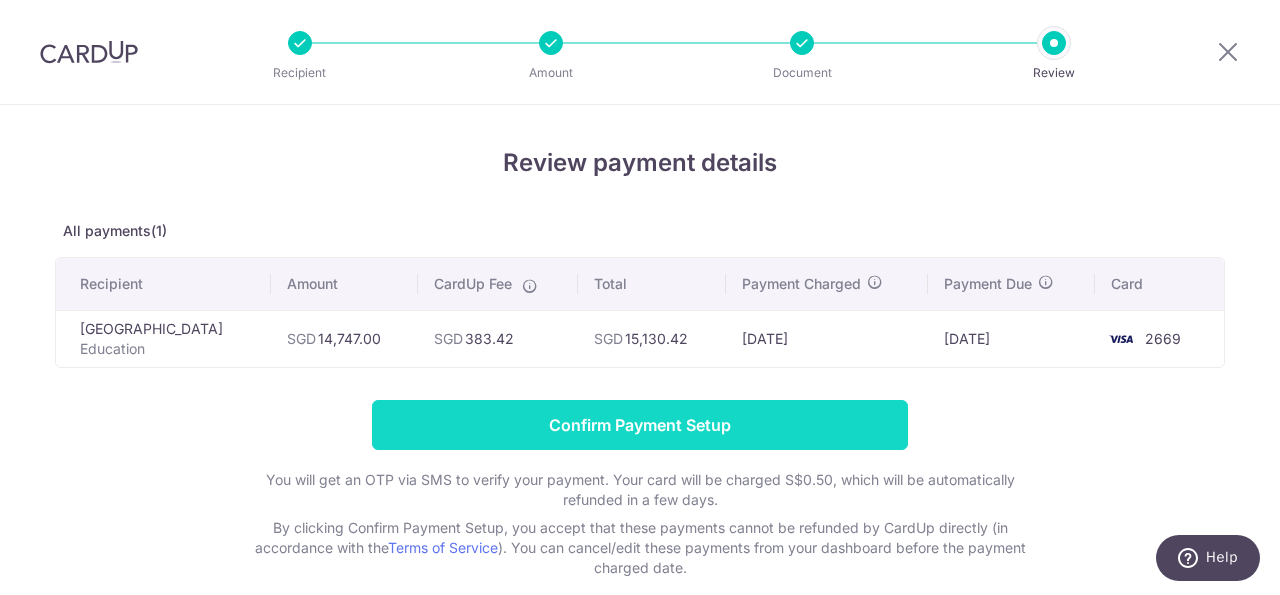 click on "Confirm Payment Setup" at bounding box center [640, 425] 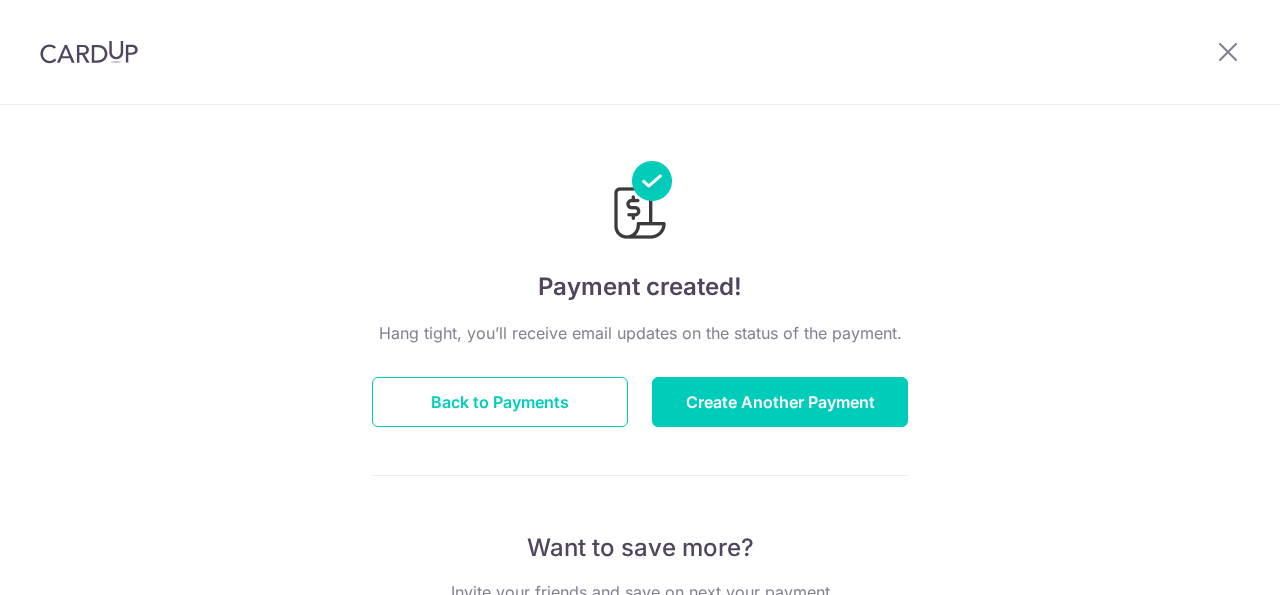 scroll, scrollTop: 0, scrollLeft: 0, axis: both 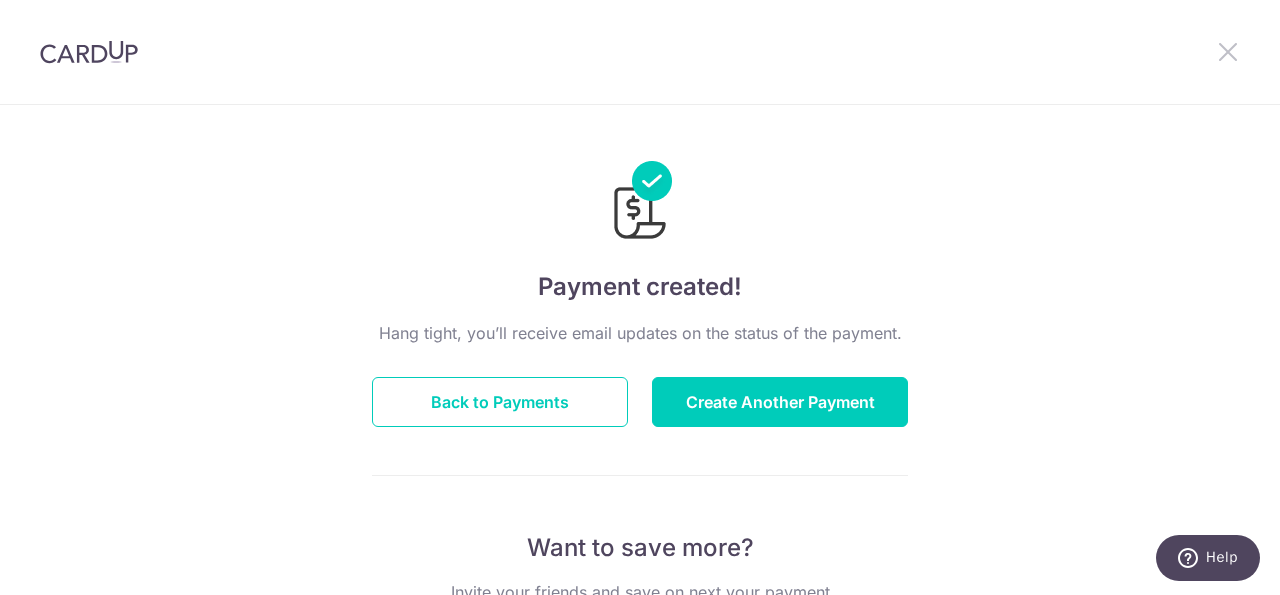 click at bounding box center [1228, 51] 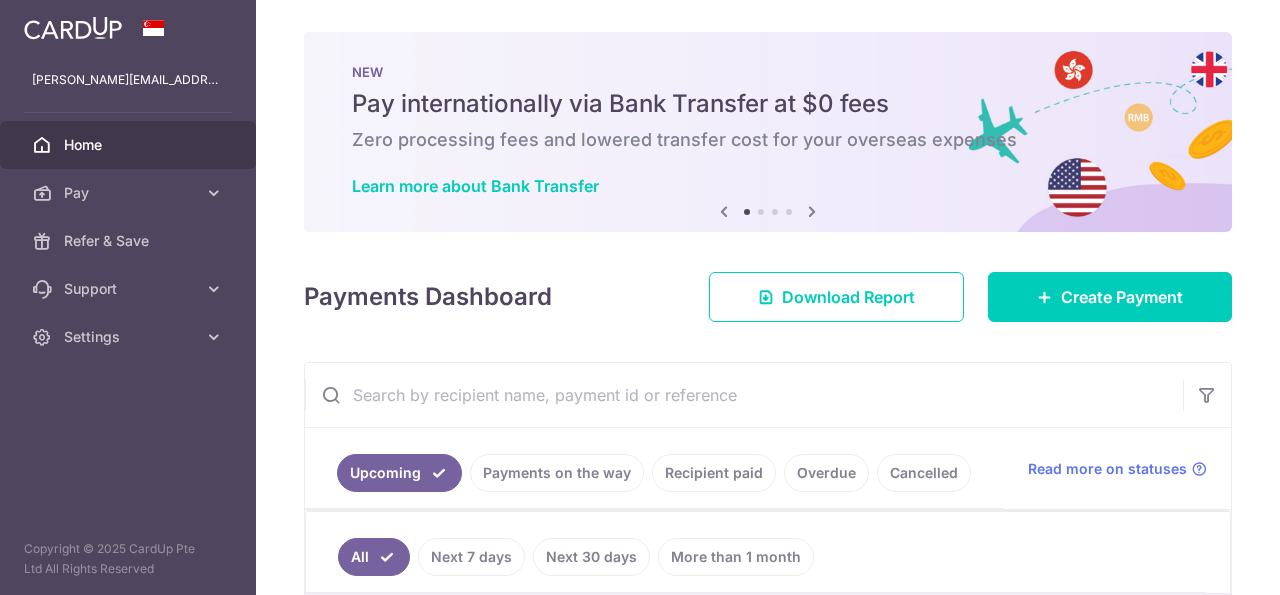 scroll, scrollTop: 0, scrollLeft: 0, axis: both 